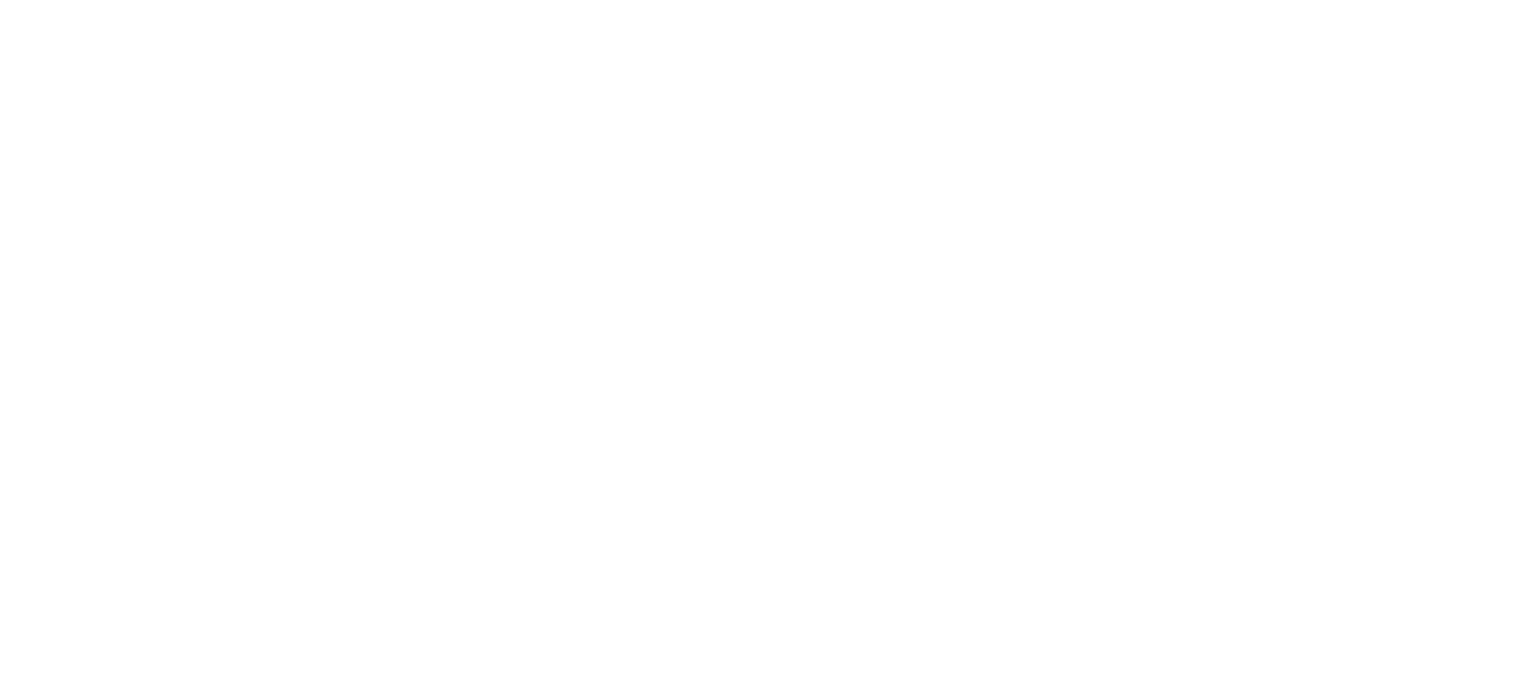 scroll, scrollTop: 0, scrollLeft: 0, axis: both 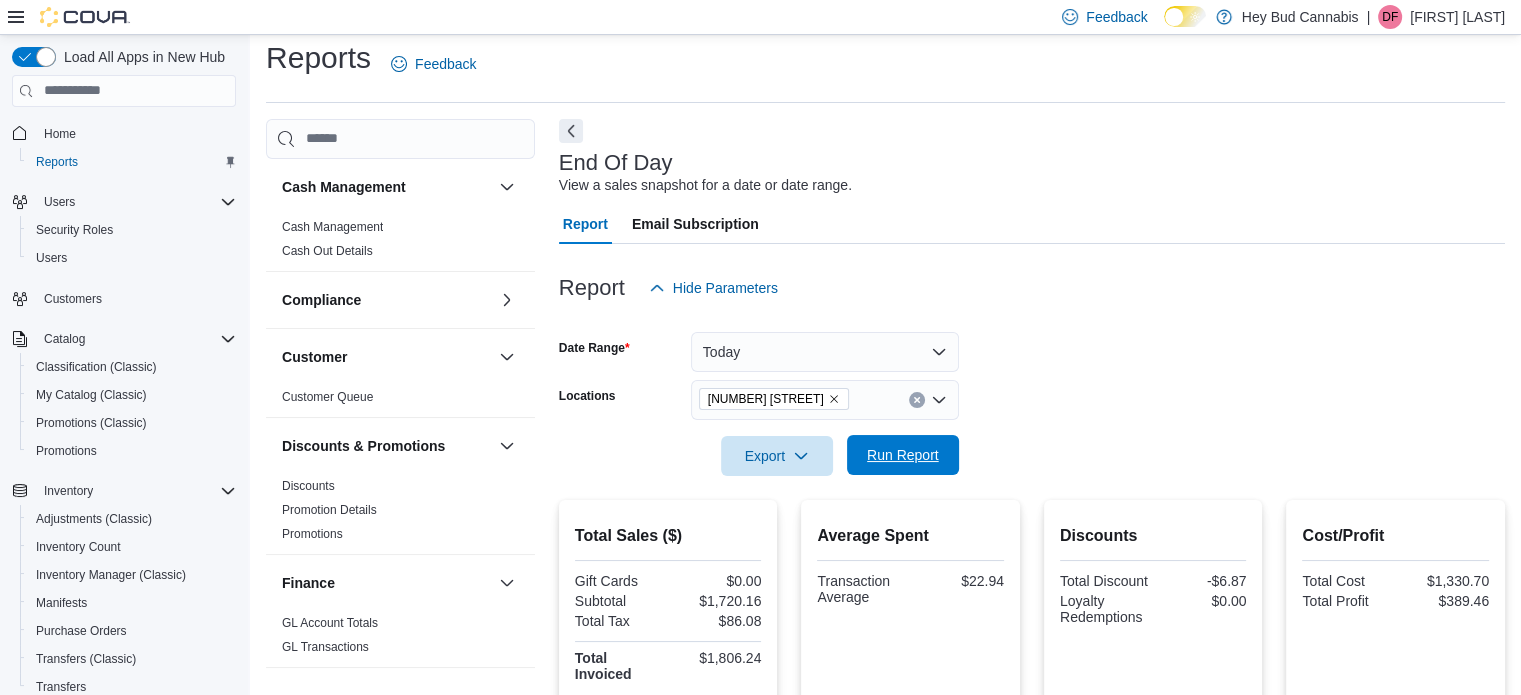 click on "Run Report" at bounding box center (903, 455) 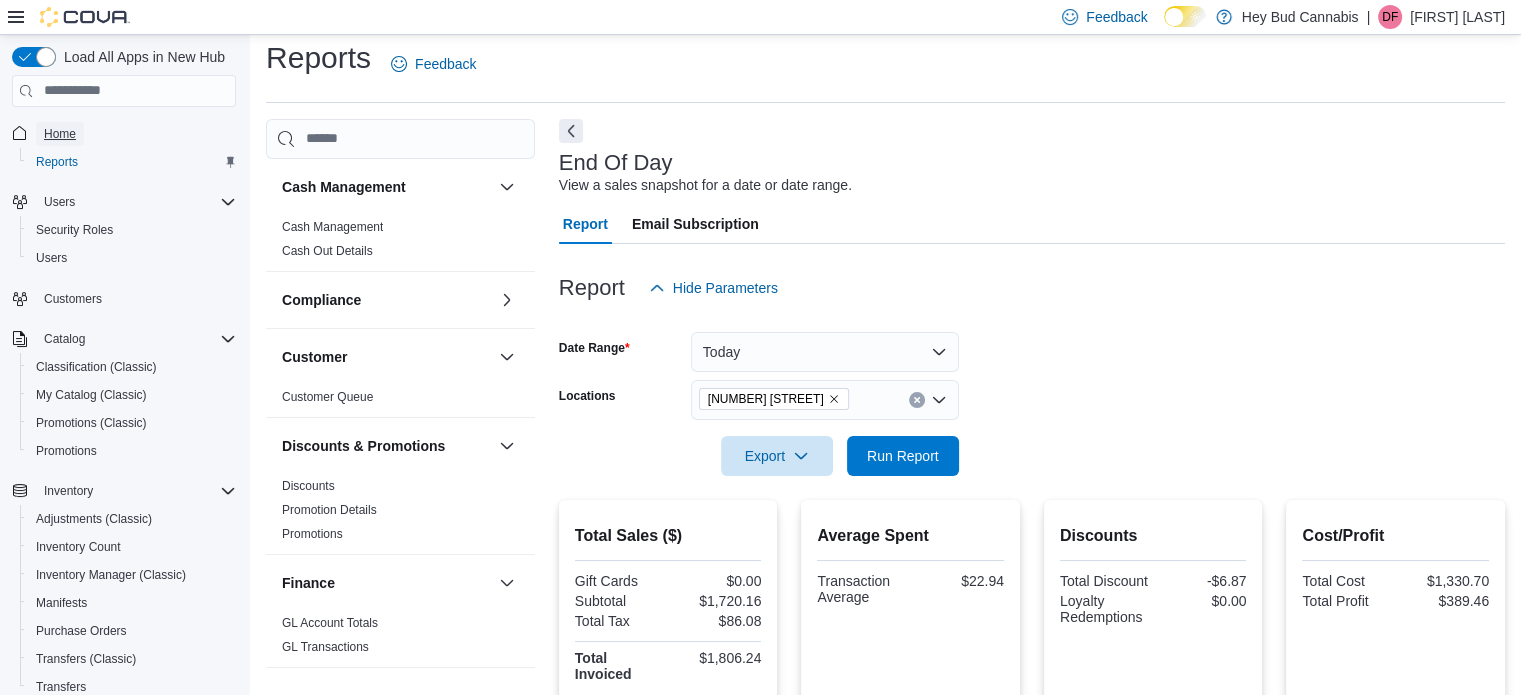 click on "Home" at bounding box center [60, 134] 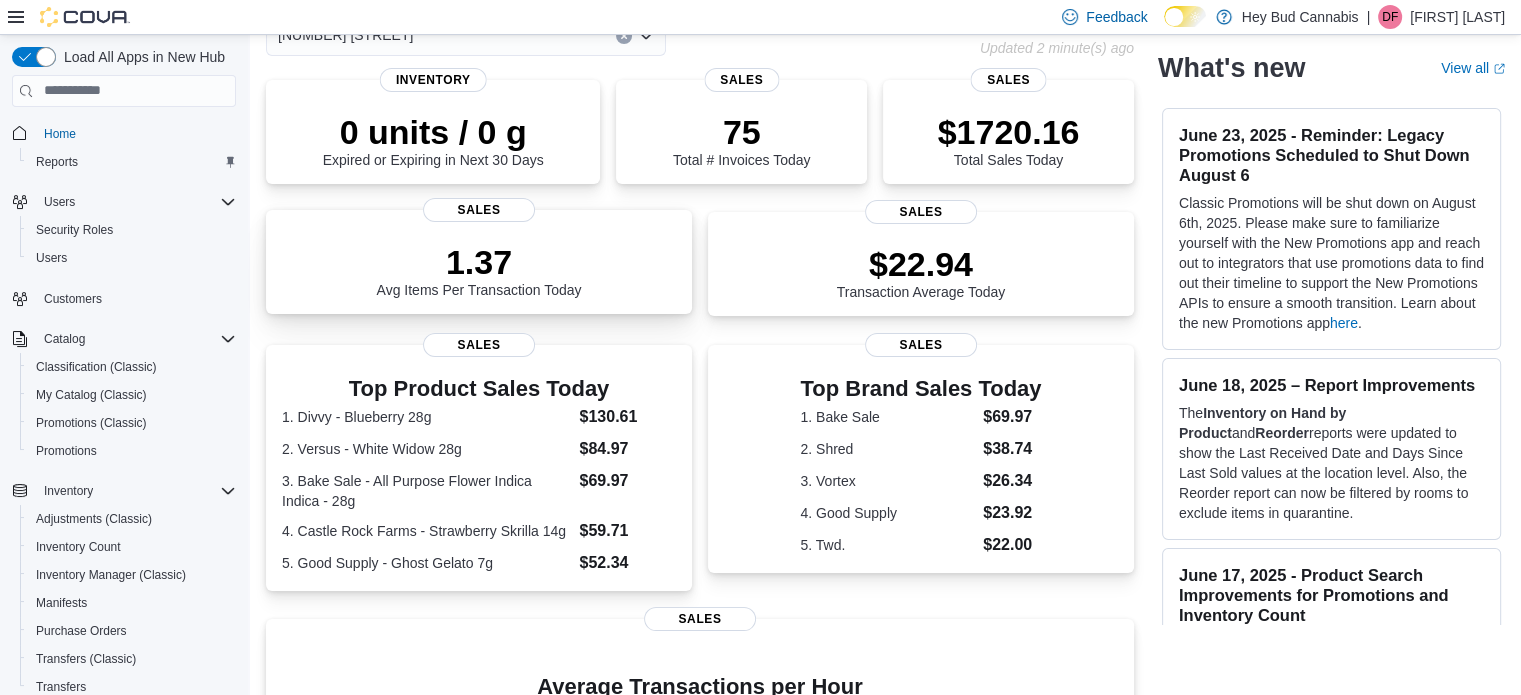 scroll, scrollTop: 0, scrollLeft: 0, axis: both 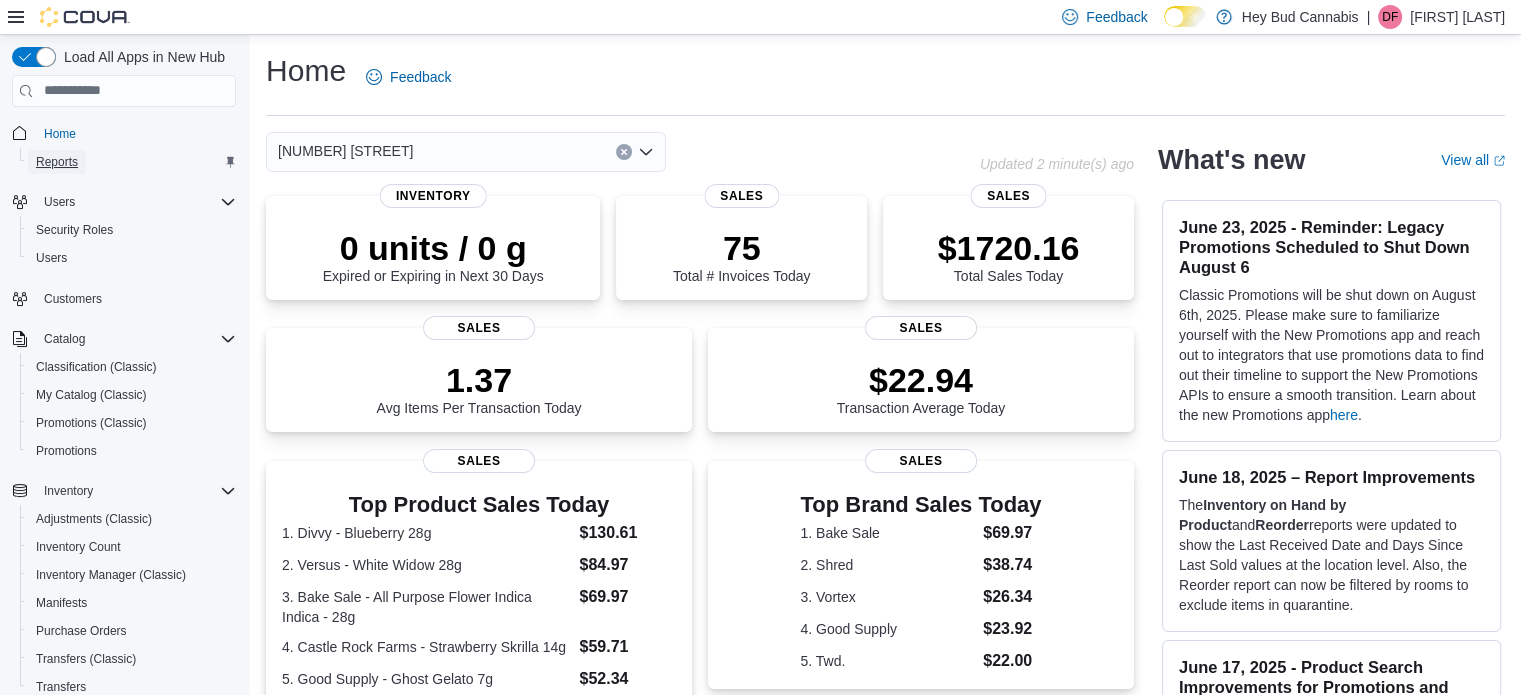 click on "Reports" at bounding box center [57, 162] 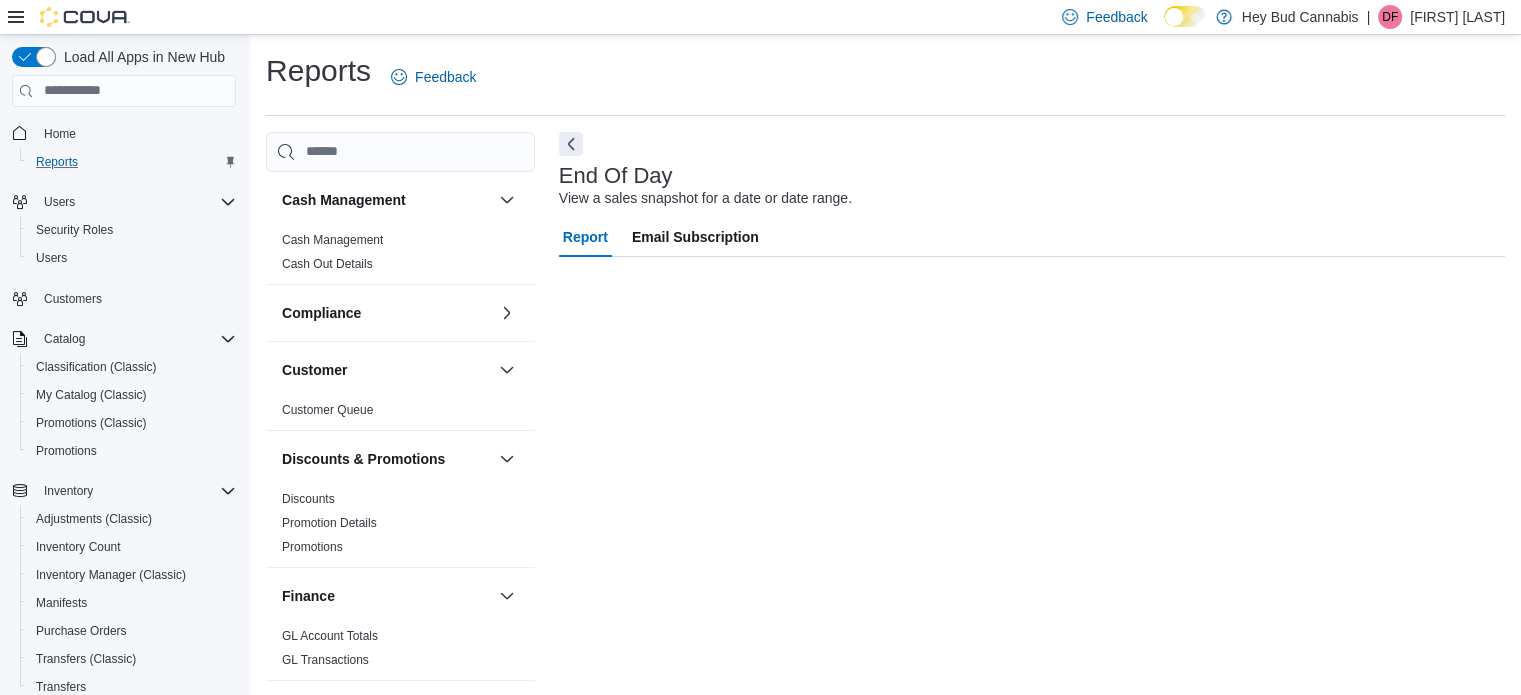 scroll, scrollTop: 13, scrollLeft: 0, axis: vertical 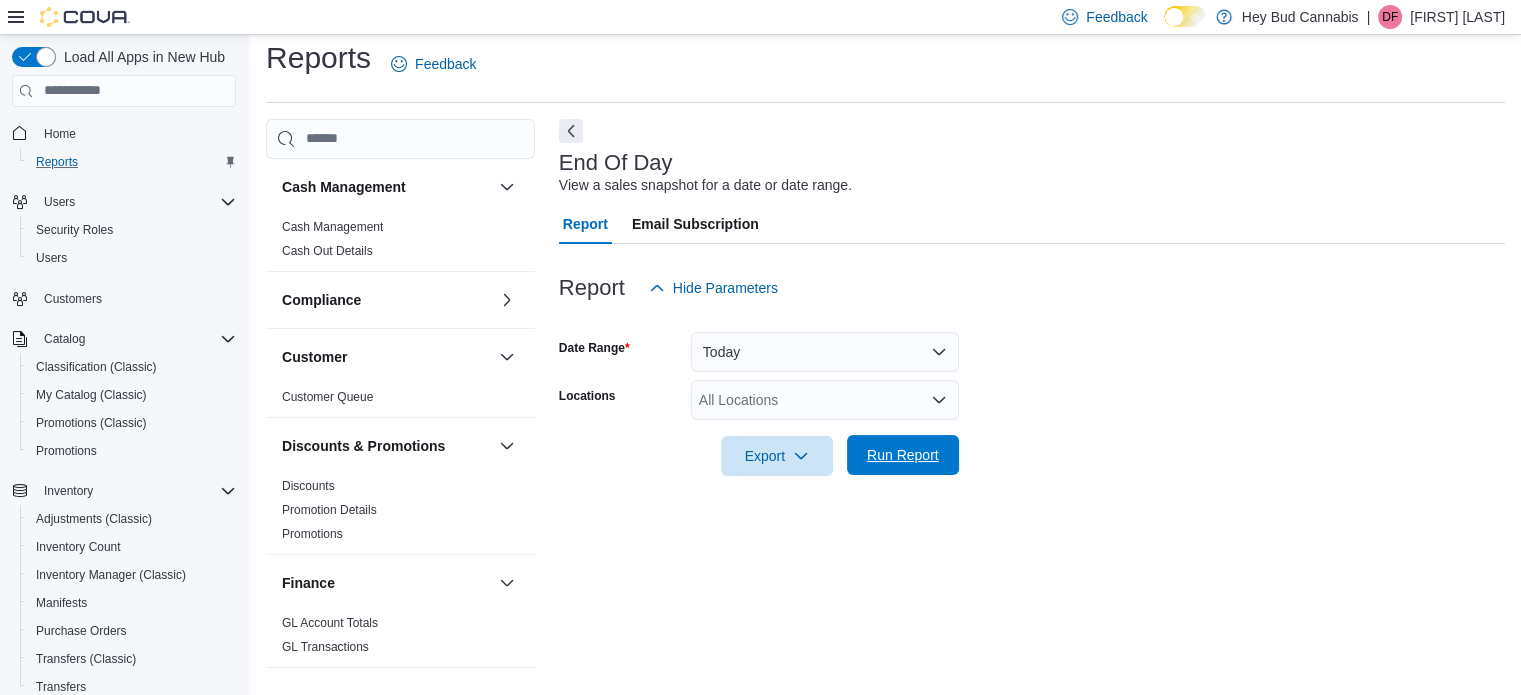 click on "Run Report" at bounding box center (903, 455) 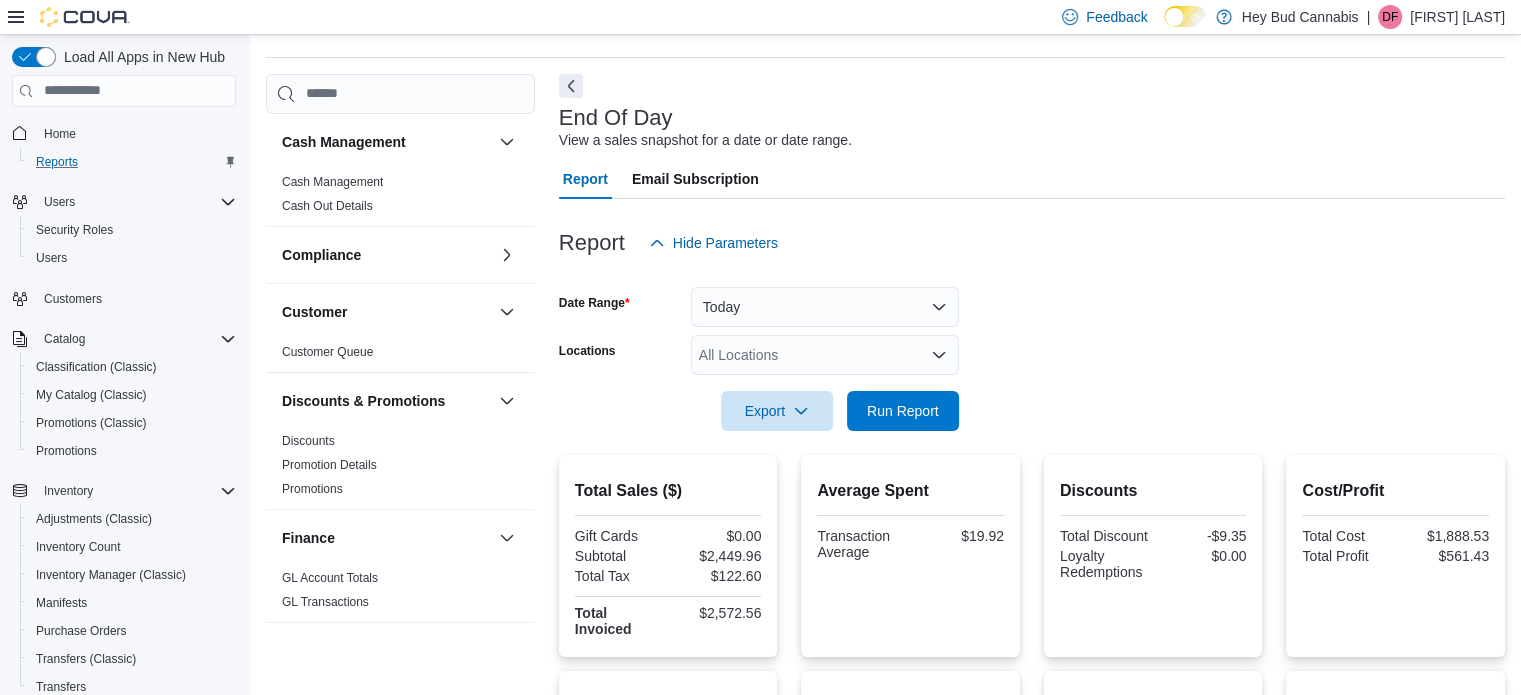 scroll, scrollTop: 23, scrollLeft: 0, axis: vertical 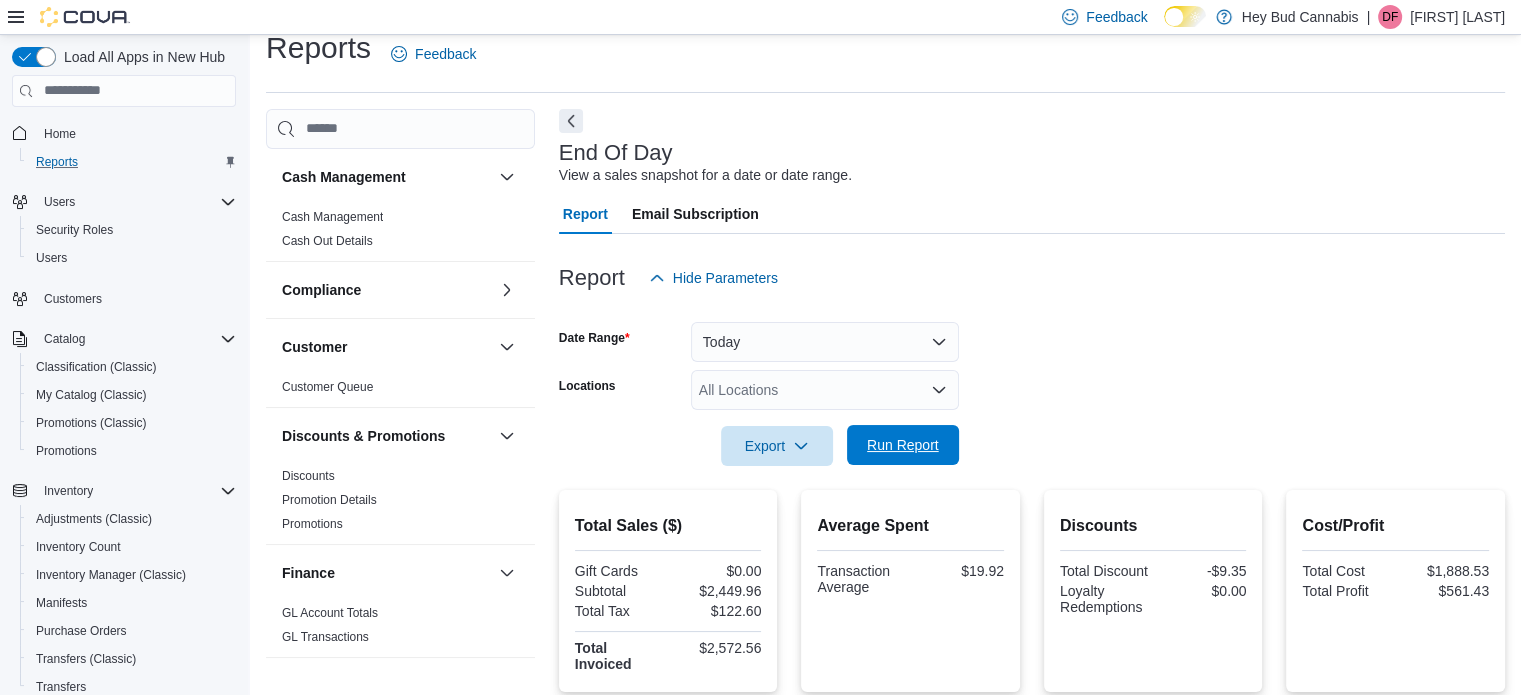 click on "Run Report" at bounding box center [903, 445] 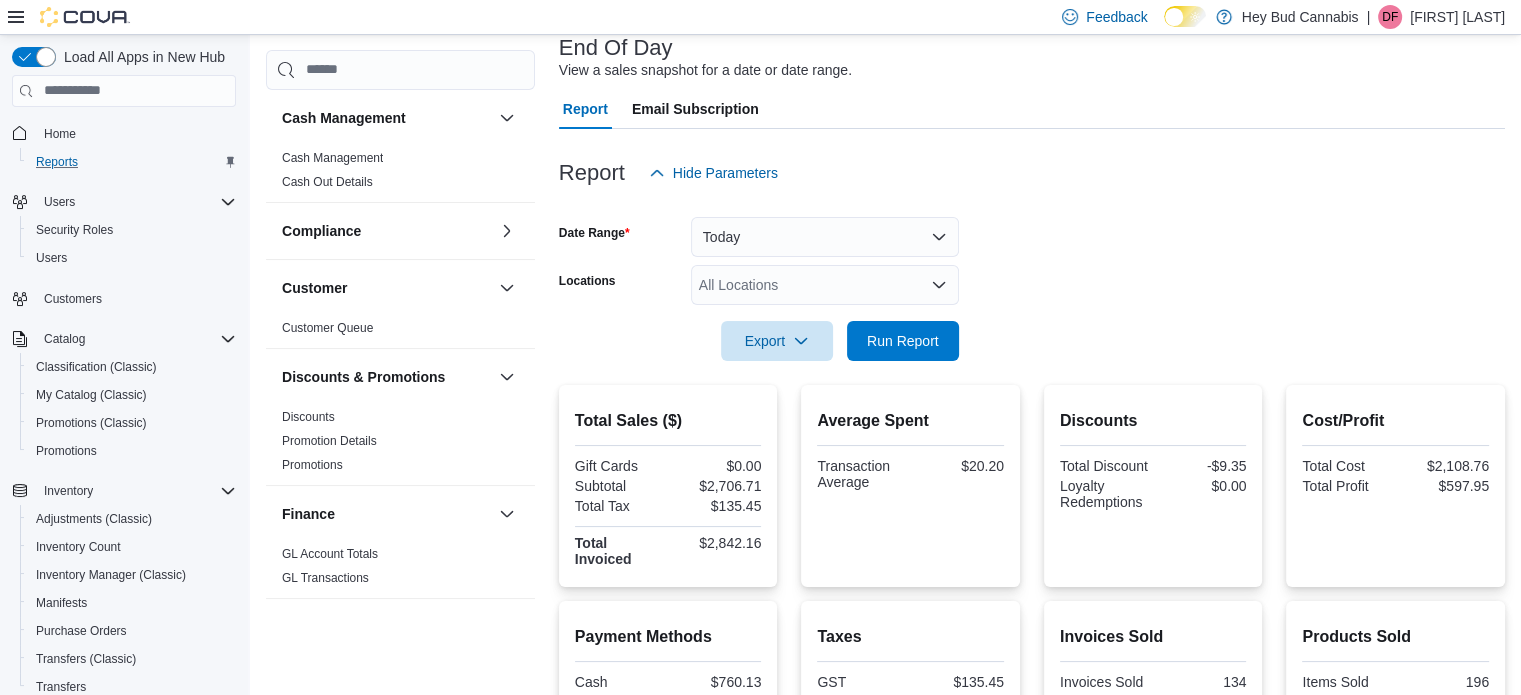 scroll, scrollTop: 423, scrollLeft: 0, axis: vertical 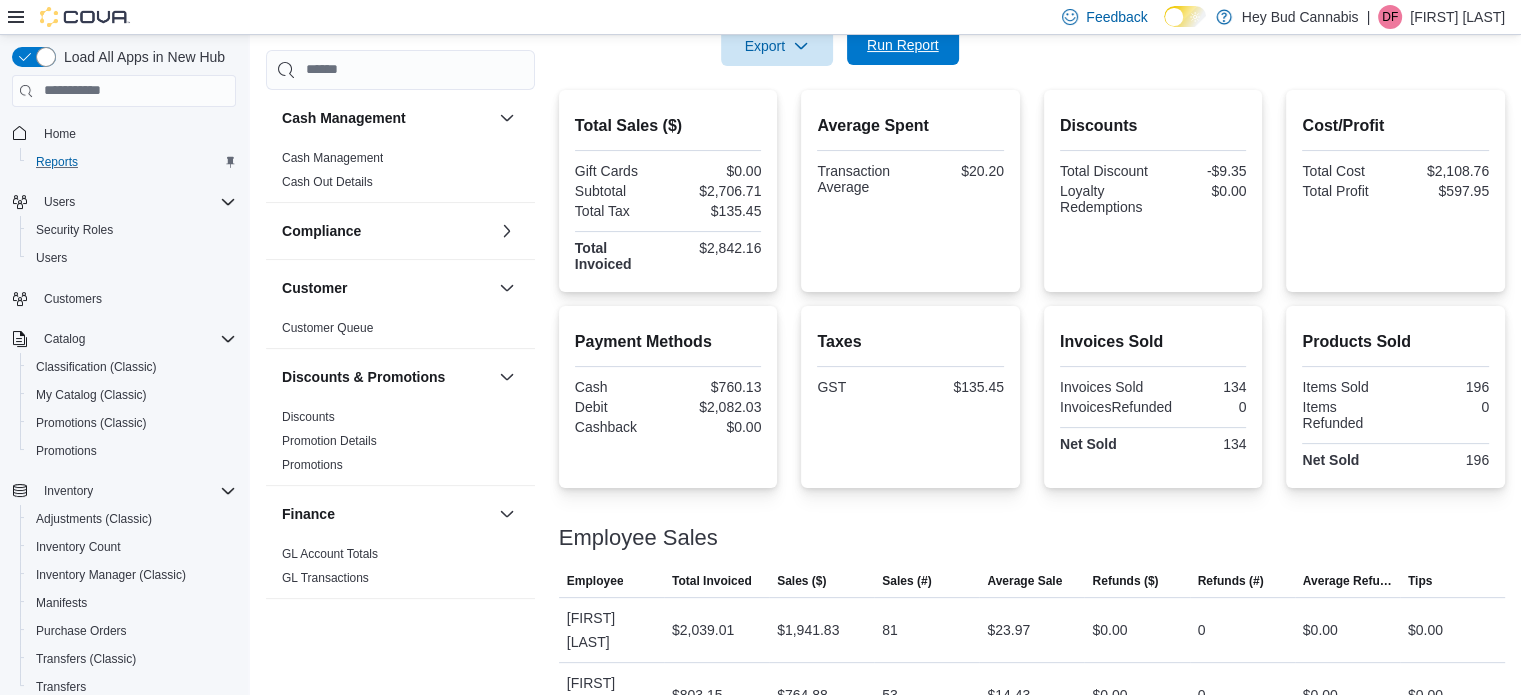 click on "Run Report" at bounding box center (903, 45) 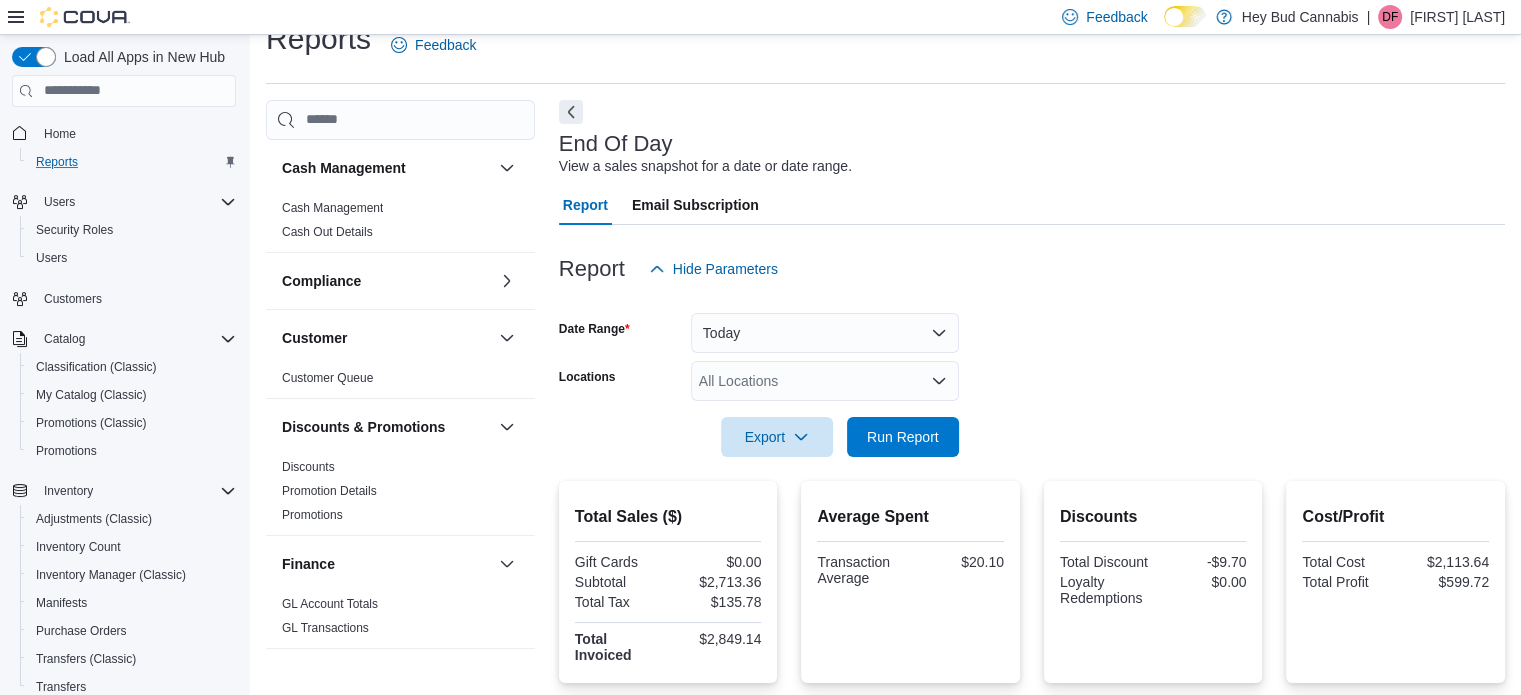 scroll, scrollTop: 23, scrollLeft: 0, axis: vertical 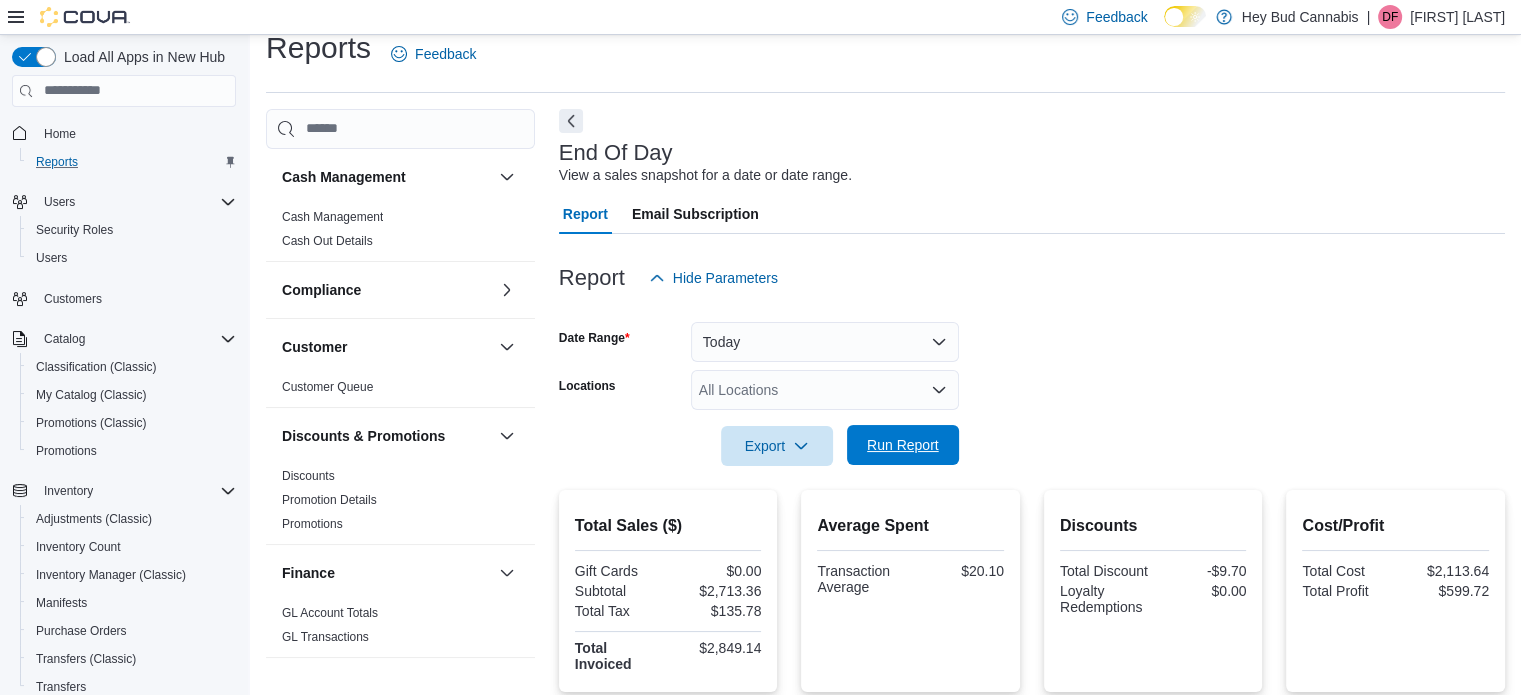 drag, startPoint x: 890, startPoint y: 443, endPoint x: 952, endPoint y: 432, distance: 62.968246 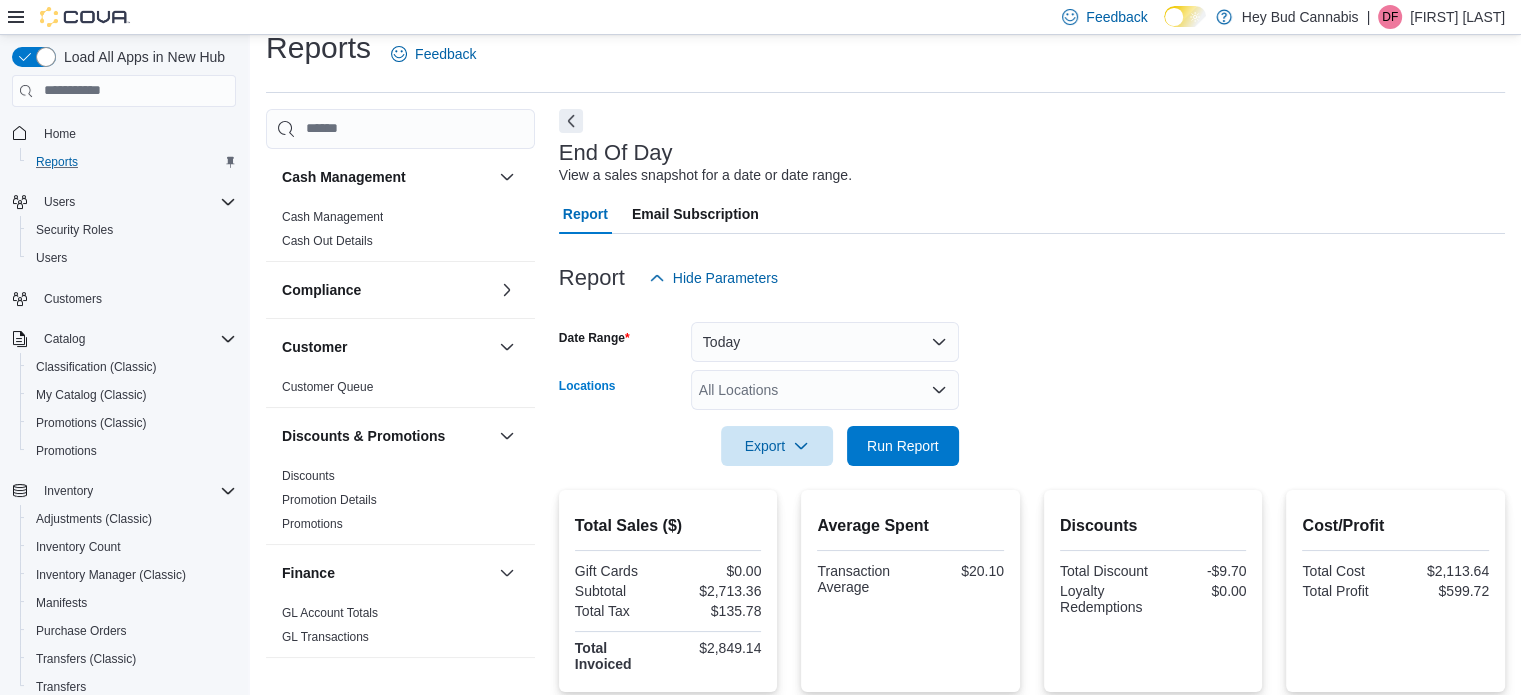 click on "All Locations" at bounding box center [825, 390] 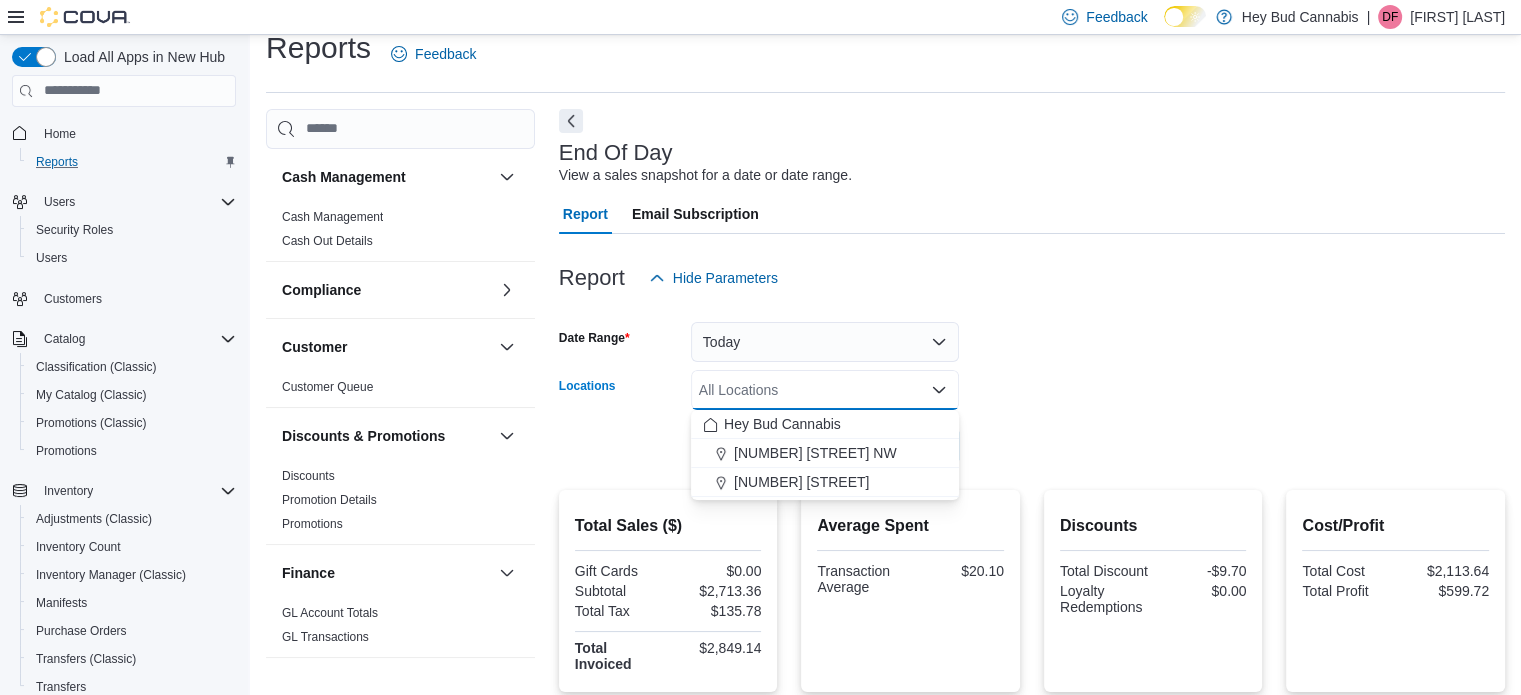 drag, startPoint x: 788, startPoint y: 483, endPoint x: 1052, endPoint y: 434, distance: 268.50885 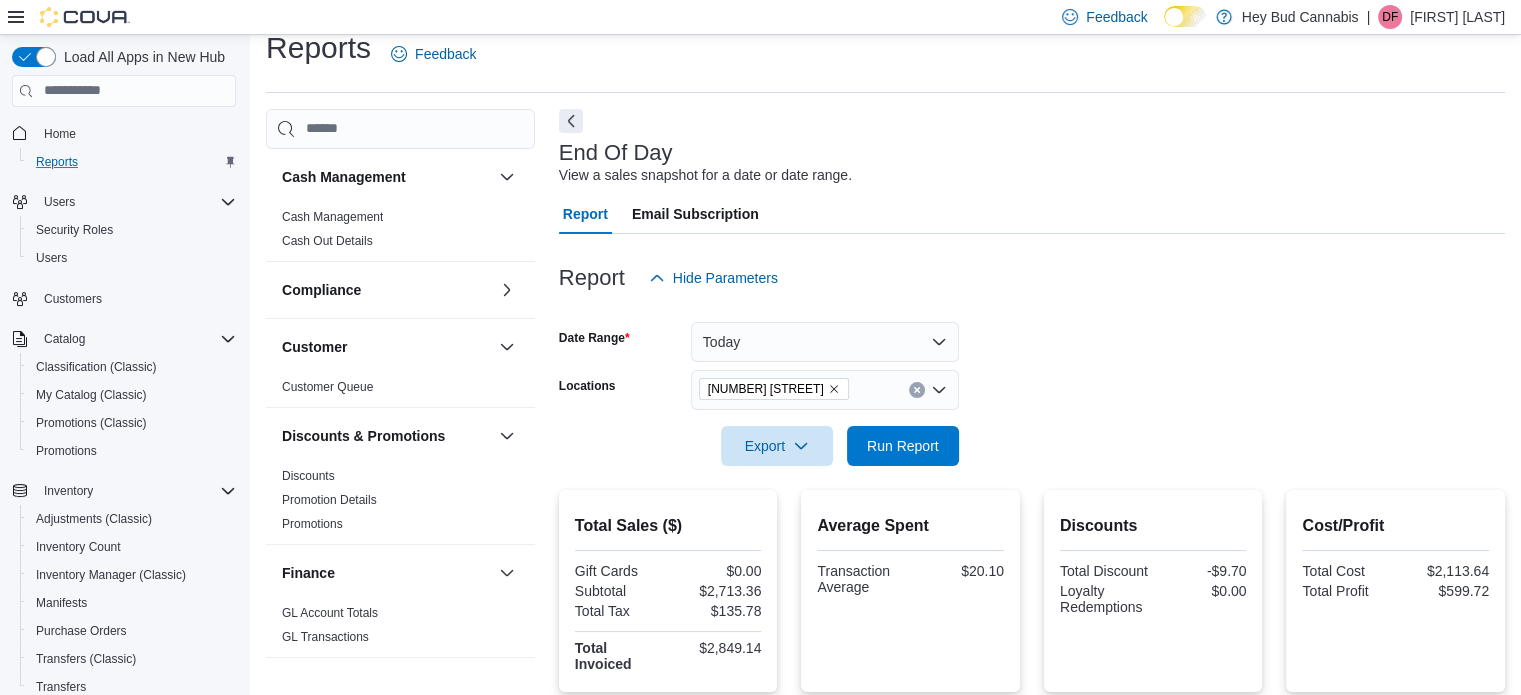 drag, startPoint x: 1235, startPoint y: 406, endPoint x: 1185, endPoint y: 412, distance: 50.358715 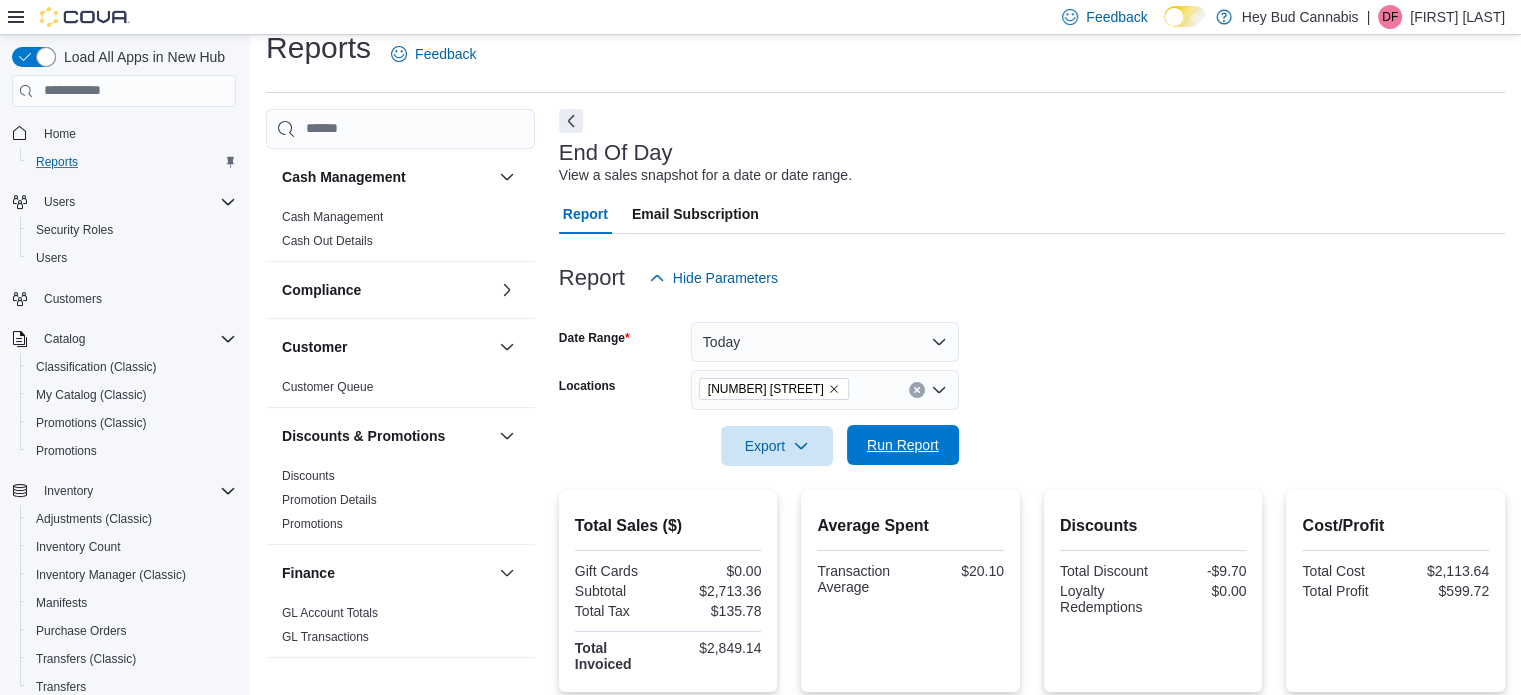 click on "Run Report" at bounding box center [903, 445] 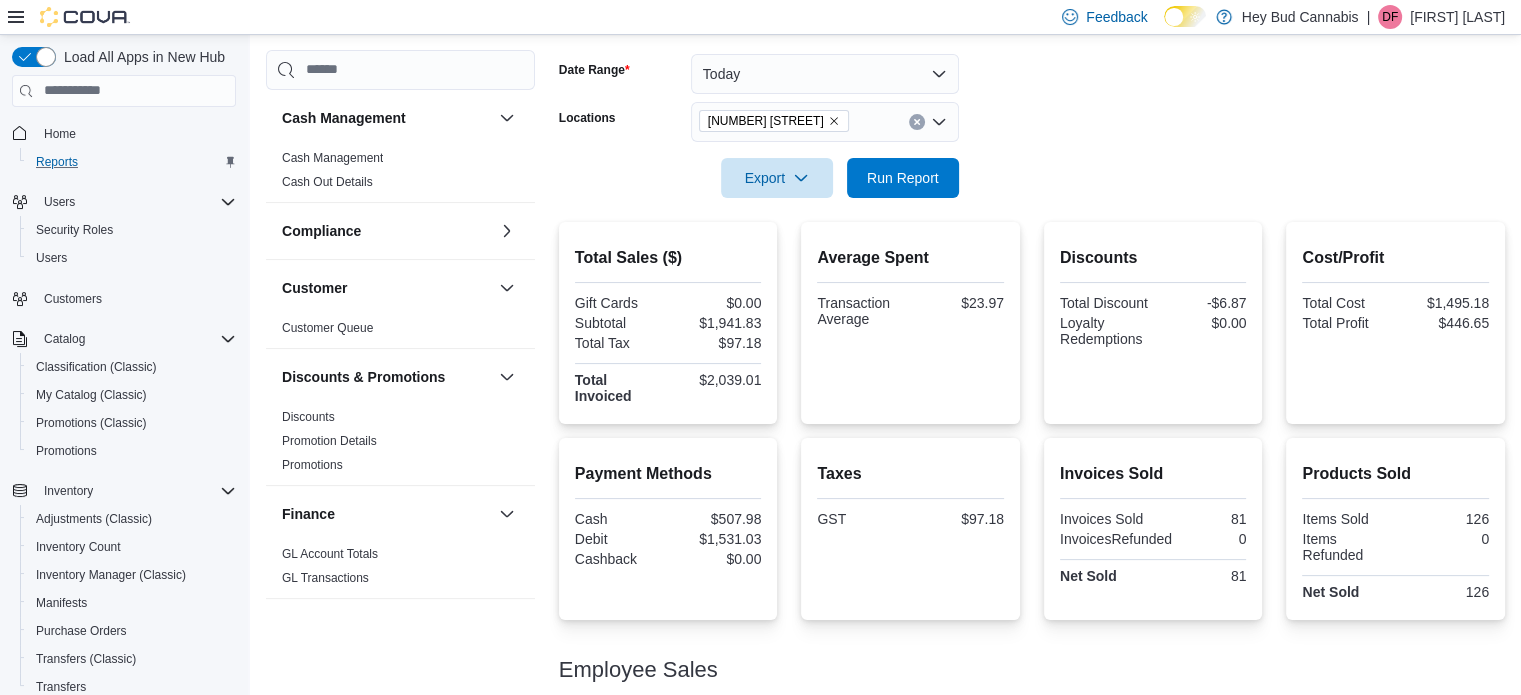 scroll, scrollTop: 382, scrollLeft: 0, axis: vertical 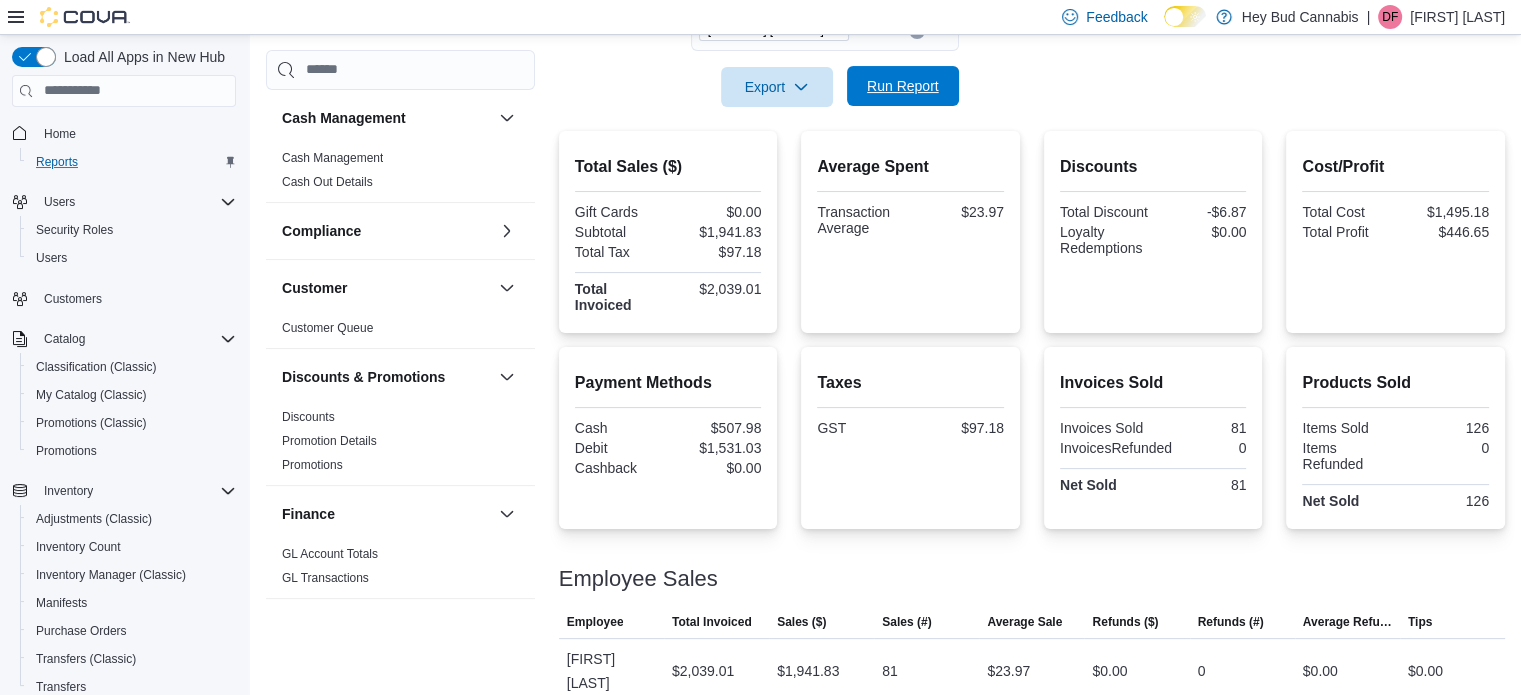 click on "Run Report" at bounding box center [903, 86] 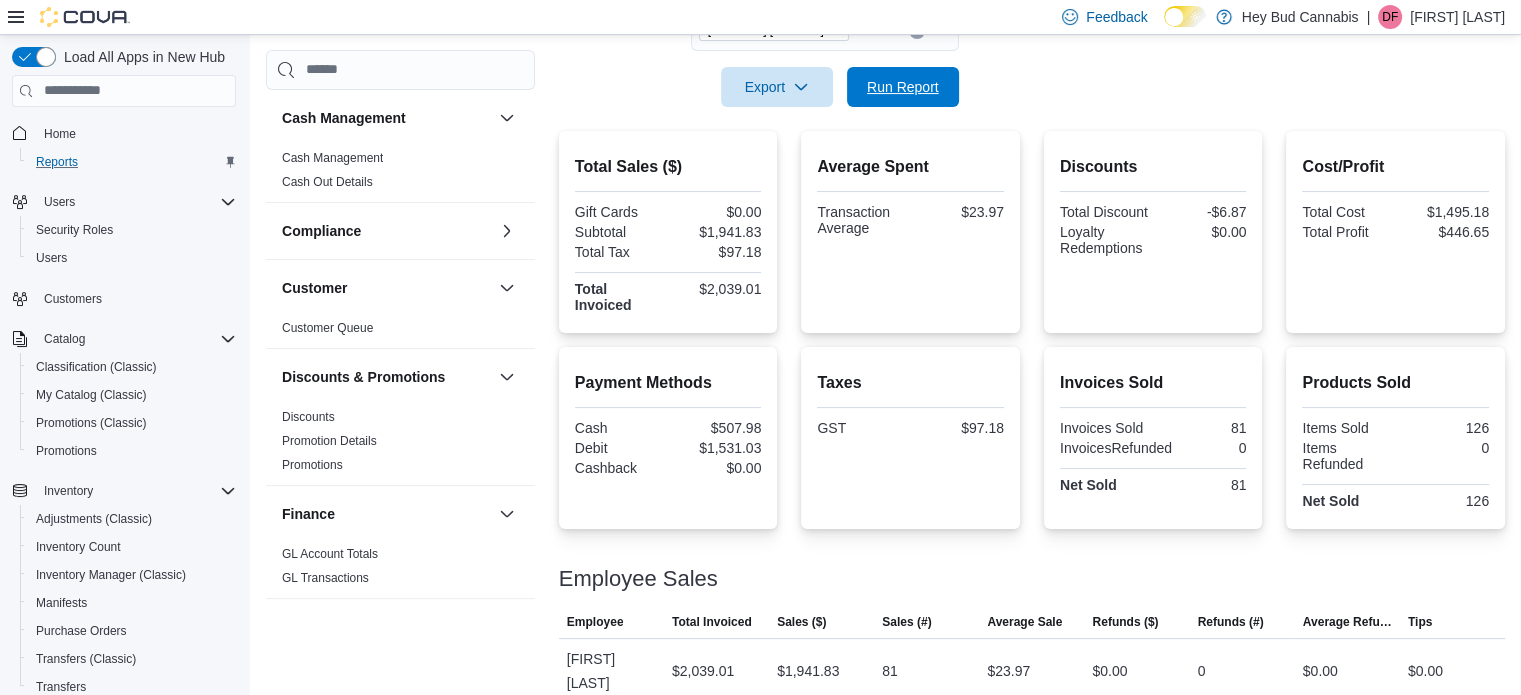 drag, startPoint x: 882, startPoint y: 91, endPoint x: 976, endPoint y: 83, distance: 94.33981 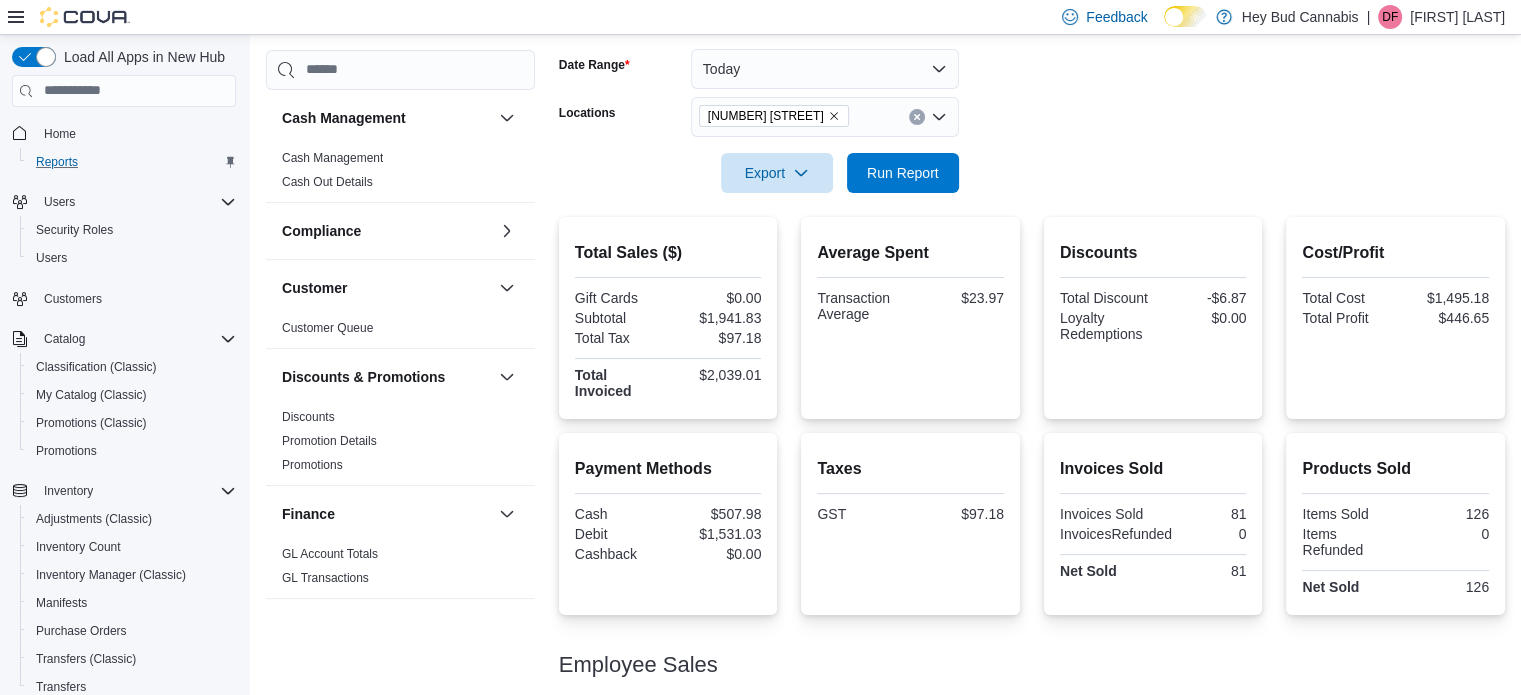 scroll, scrollTop: 382, scrollLeft: 0, axis: vertical 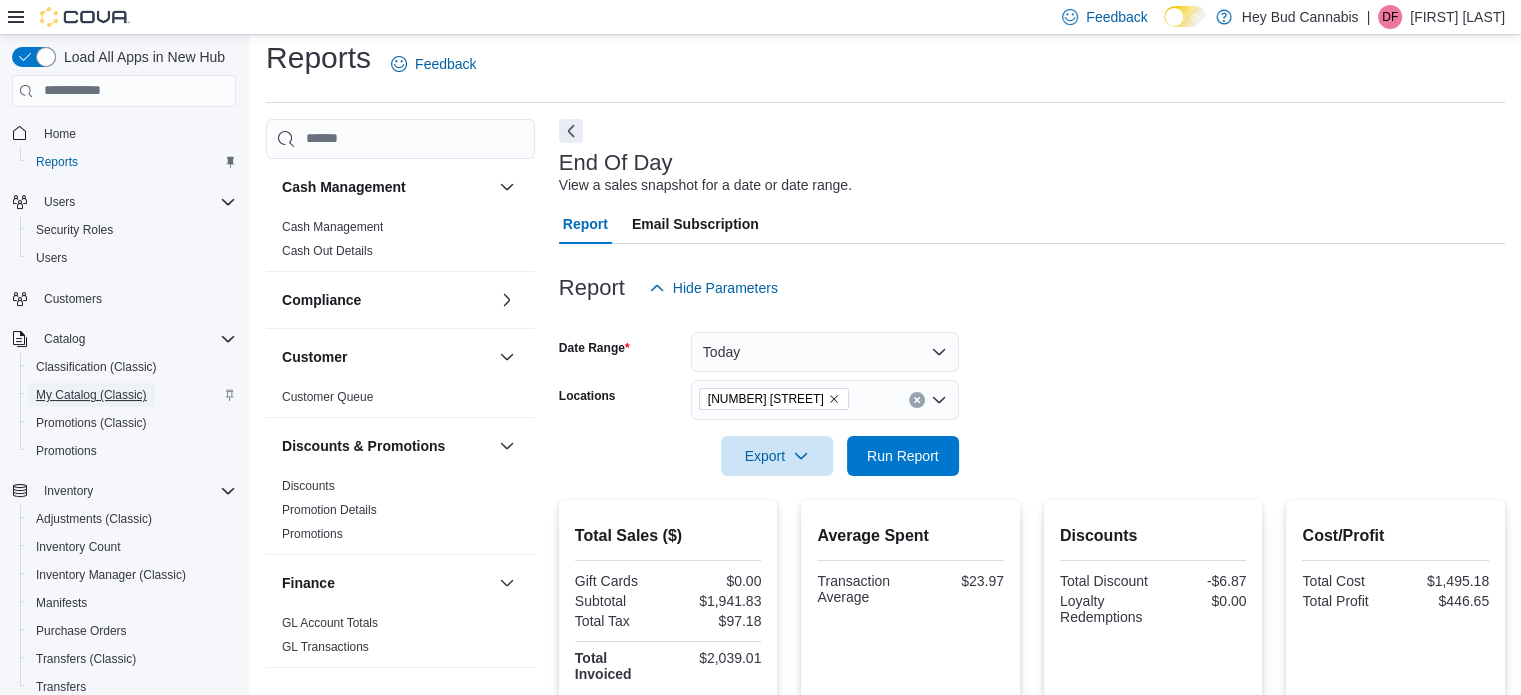 click on "My Catalog (Classic)" at bounding box center [91, 395] 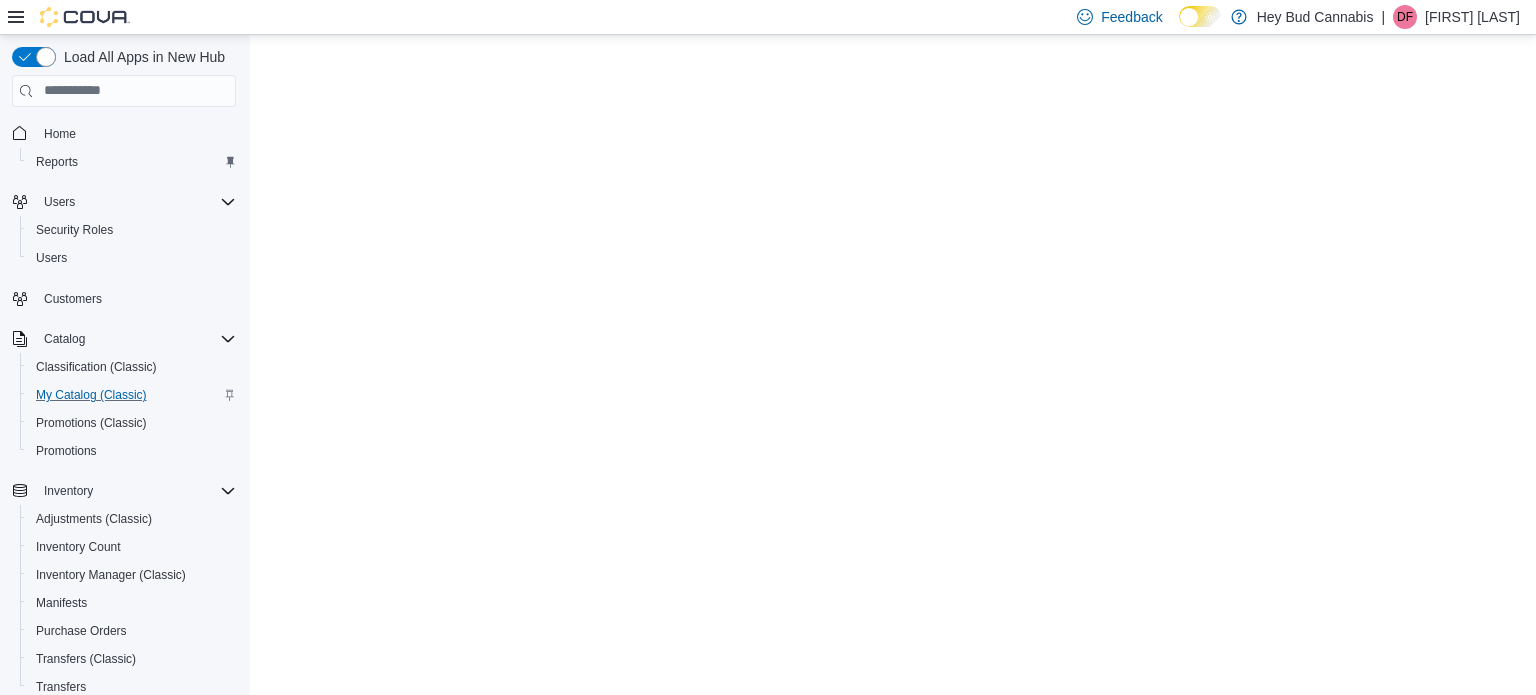 scroll, scrollTop: 0, scrollLeft: 0, axis: both 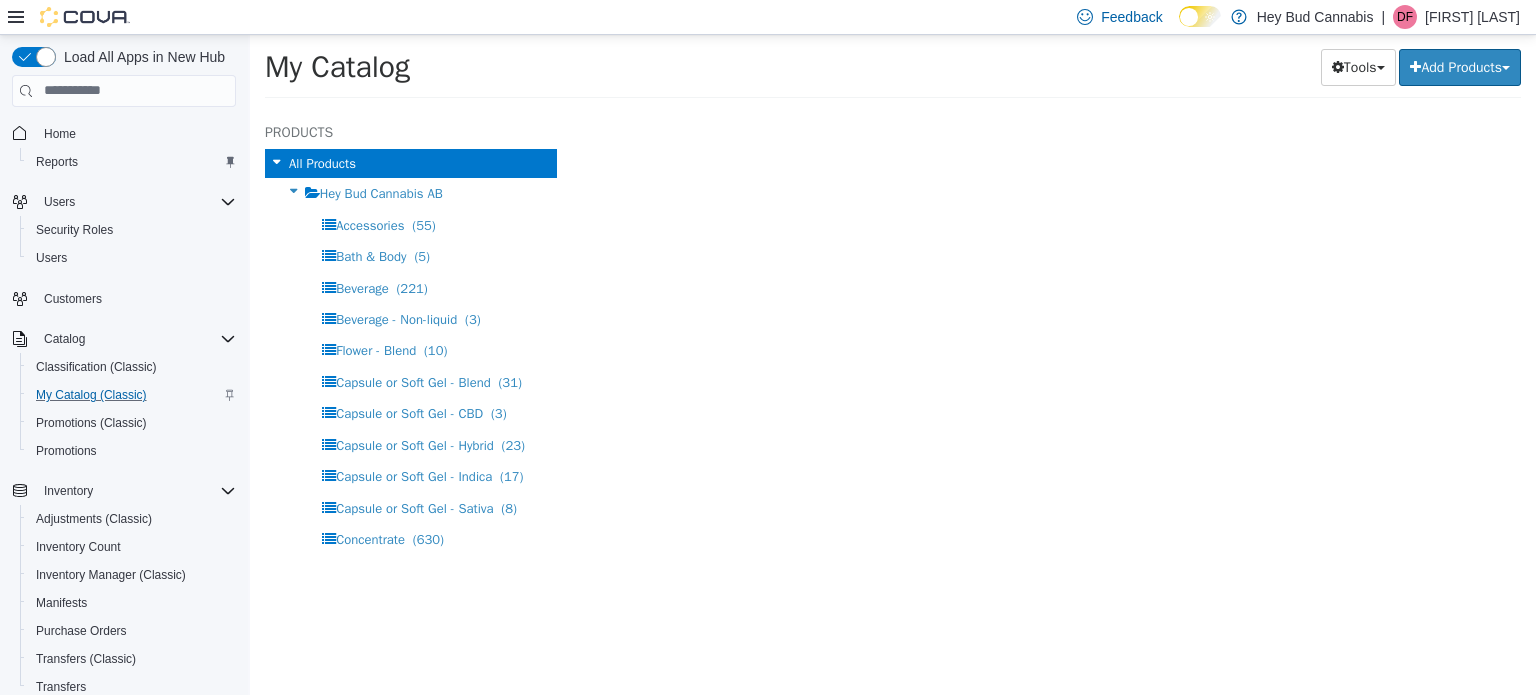 select on "**********" 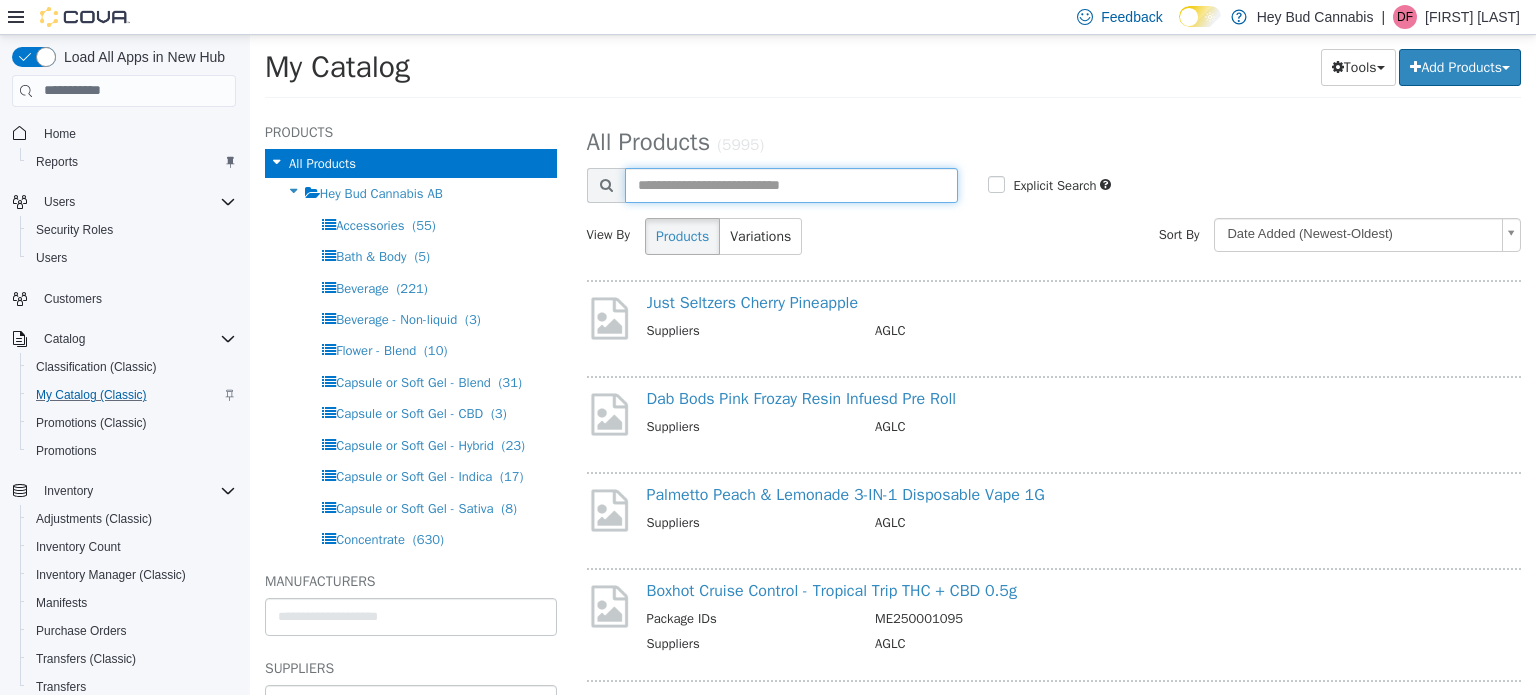 click at bounding box center (792, 184) 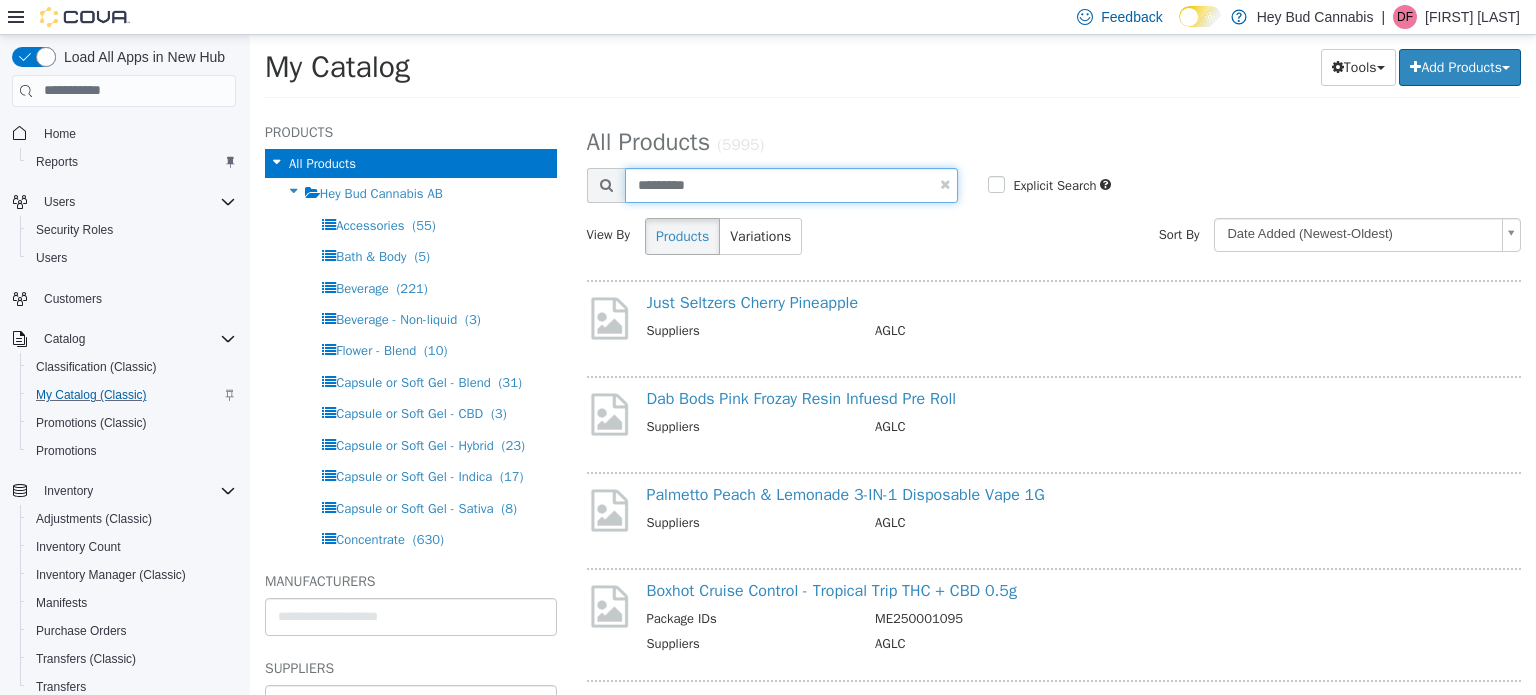 type on "*********" 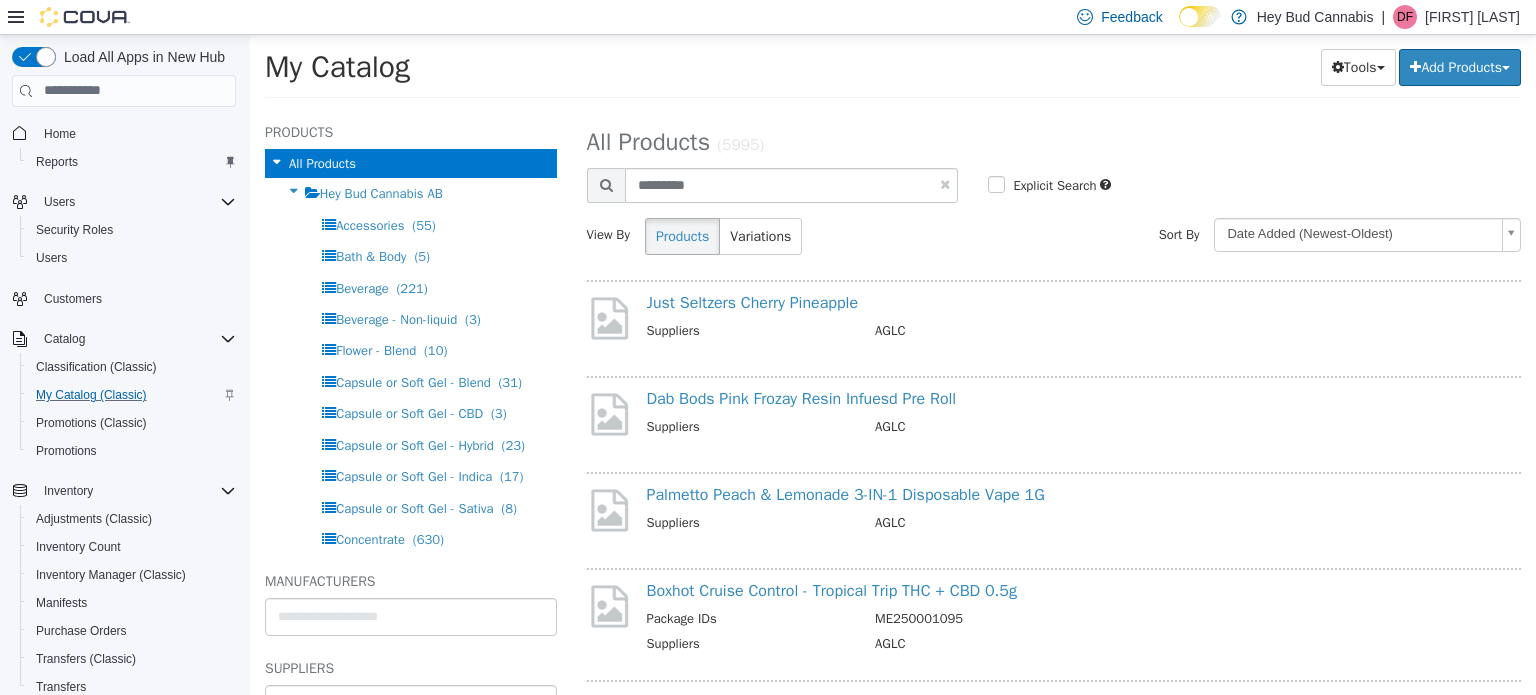 select on "**********" 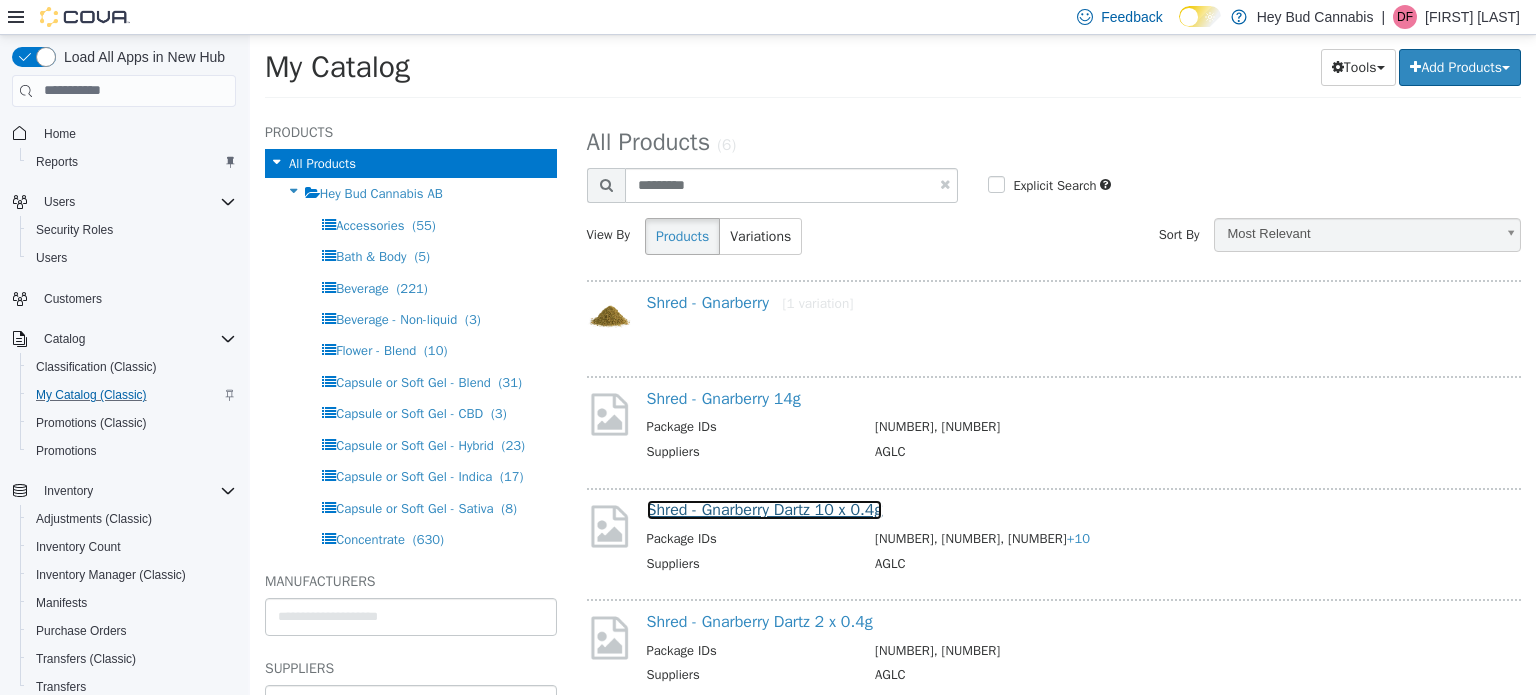 click on "Shred - Gnarberry Dartz 10 x 0.4g" at bounding box center (765, 509) 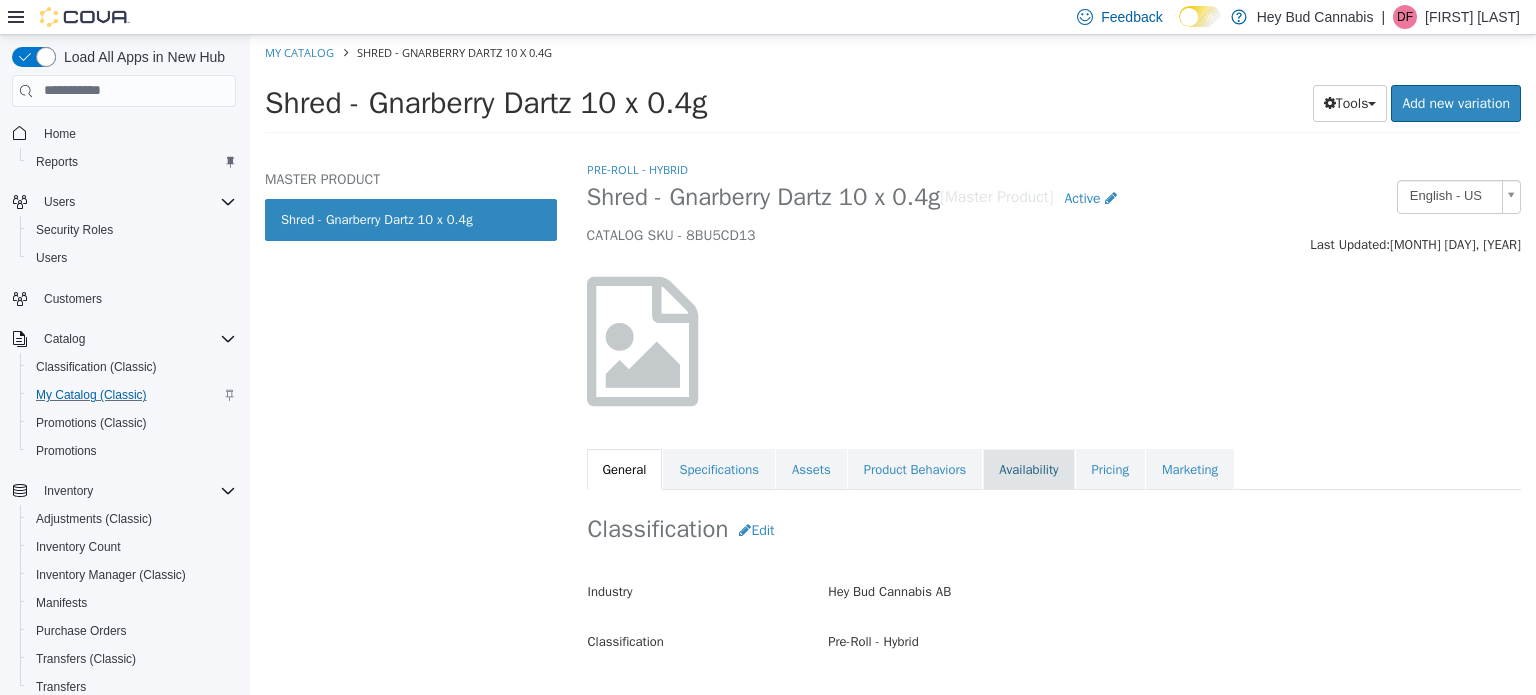 click on "Availability" at bounding box center [1028, 469] 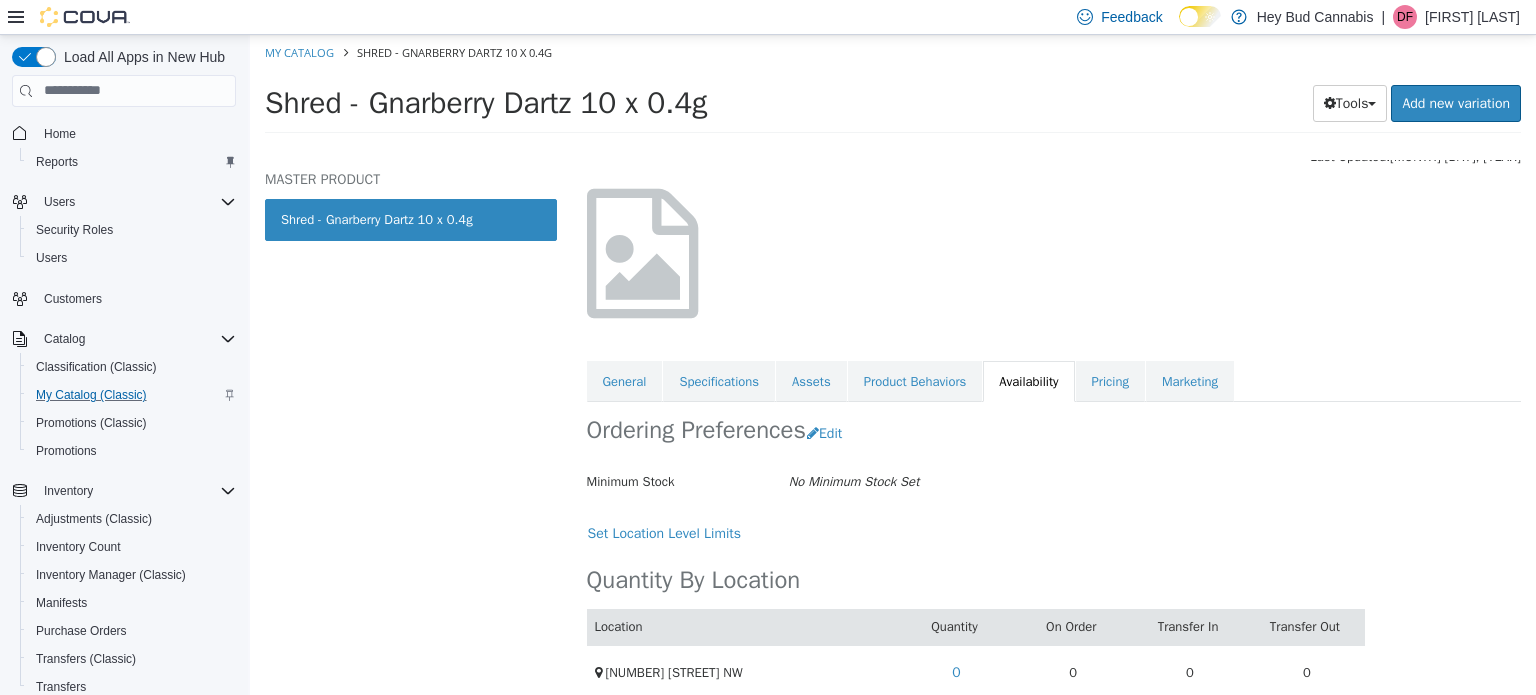 scroll, scrollTop: 164, scrollLeft: 0, axis: vertical 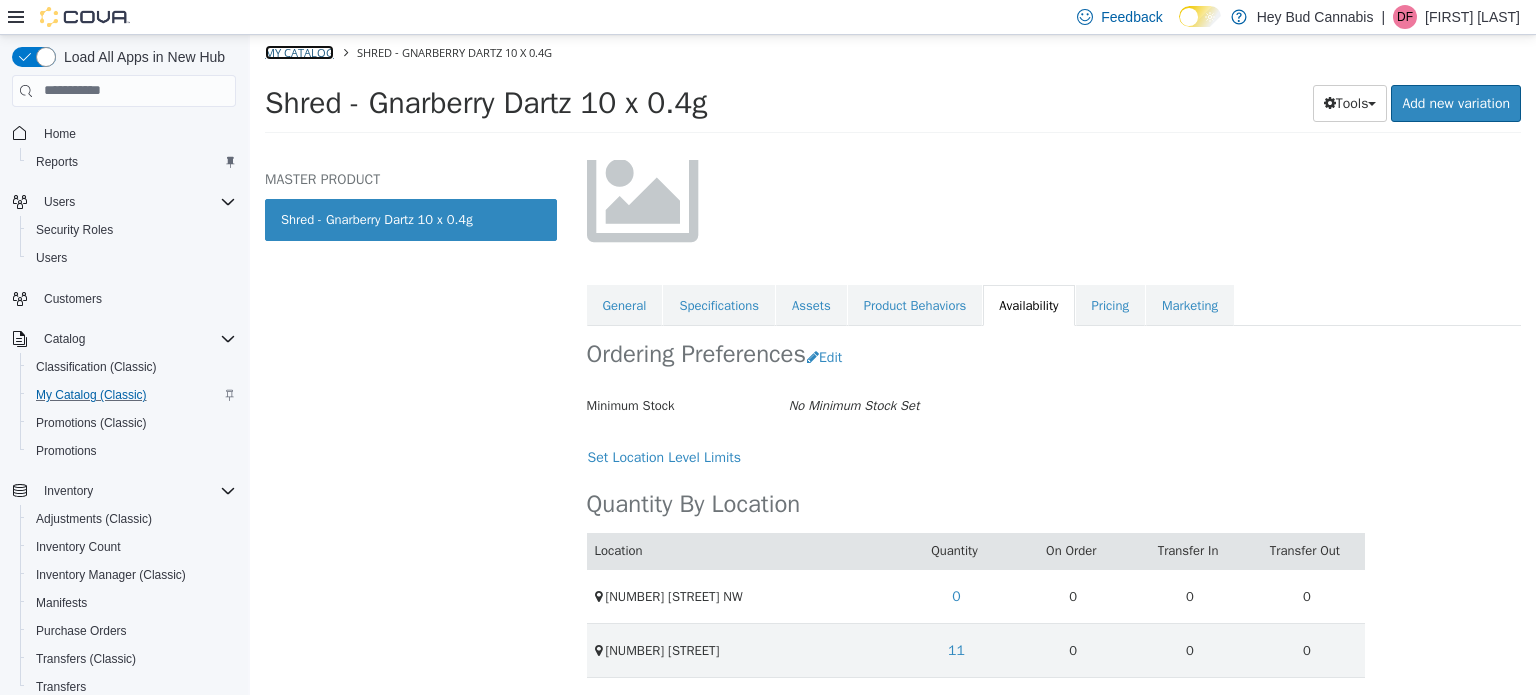 click on "My Catalog" at bounding box center (299, 51) 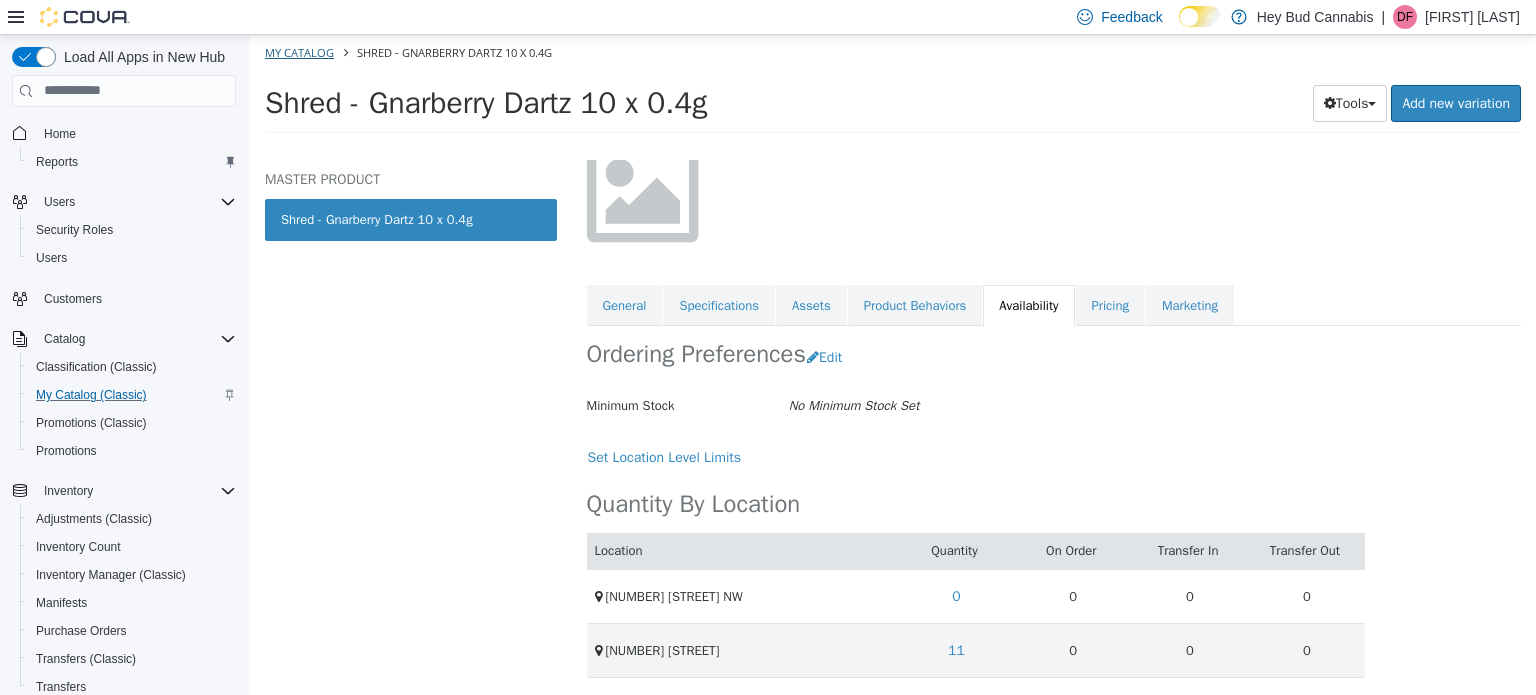 select on "**********" 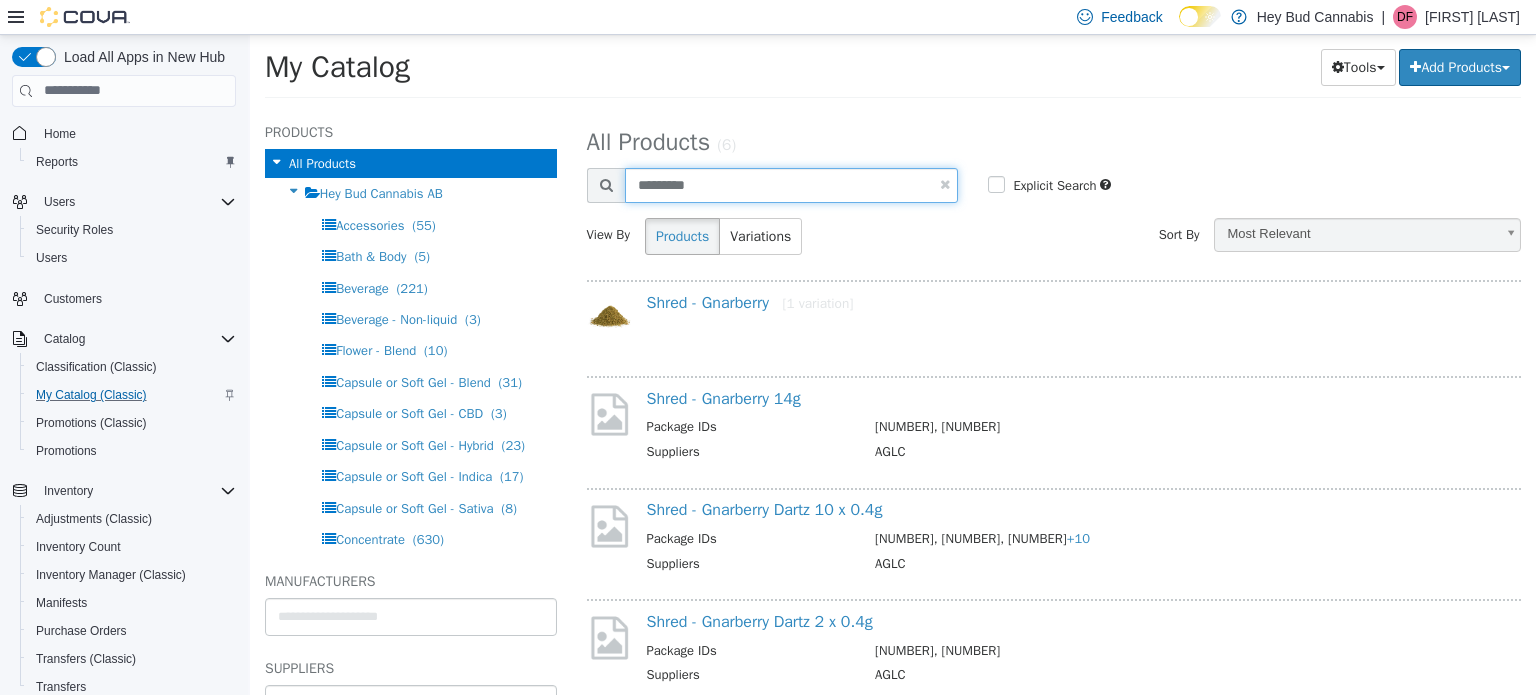 click on "*********" at bounding box center [792, 184] 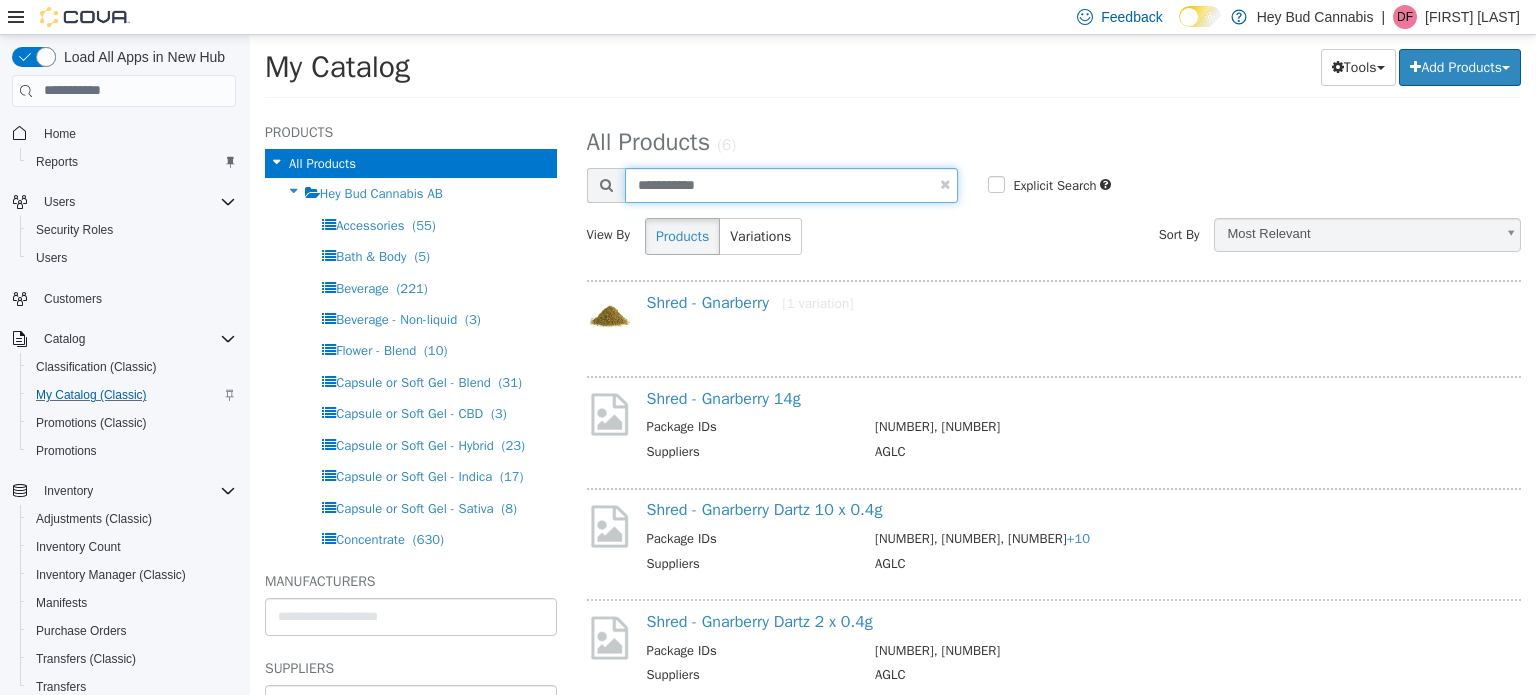type on "**********" 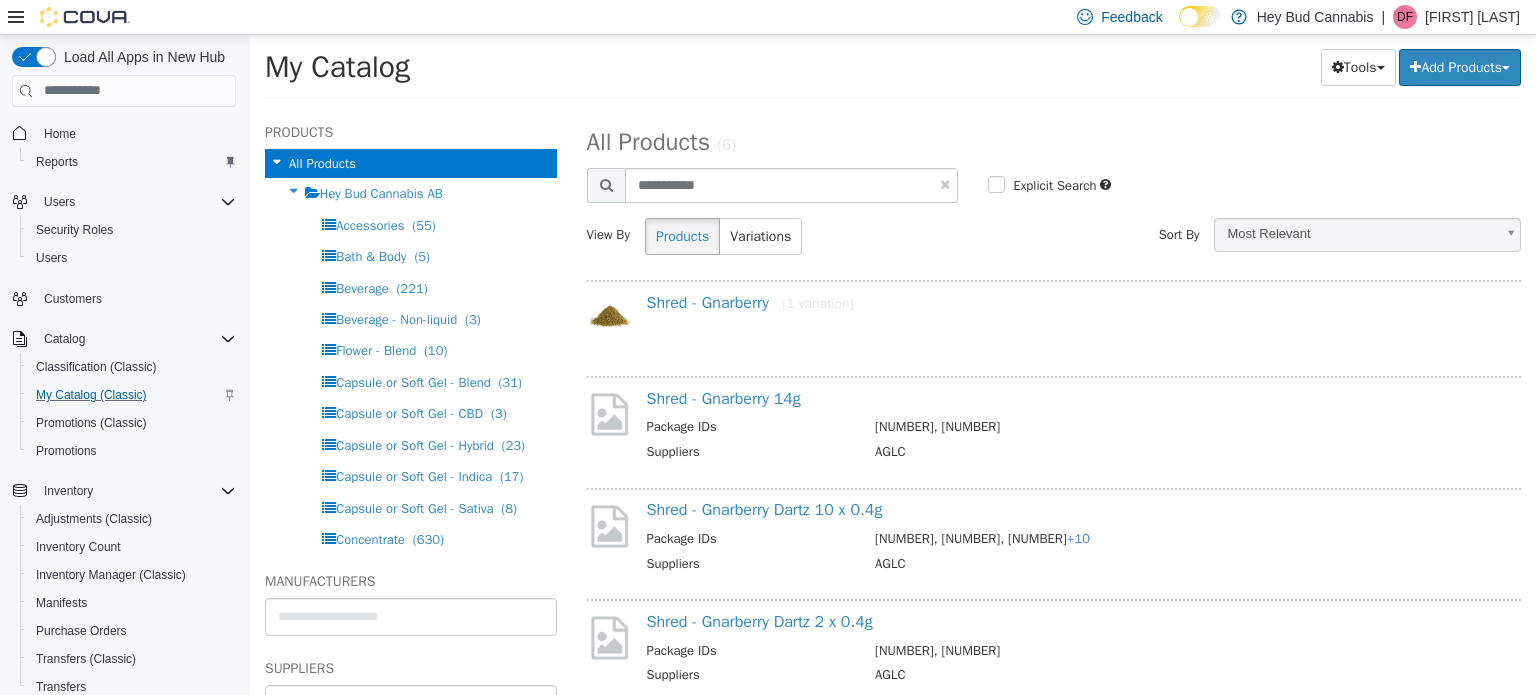 select on "**********" 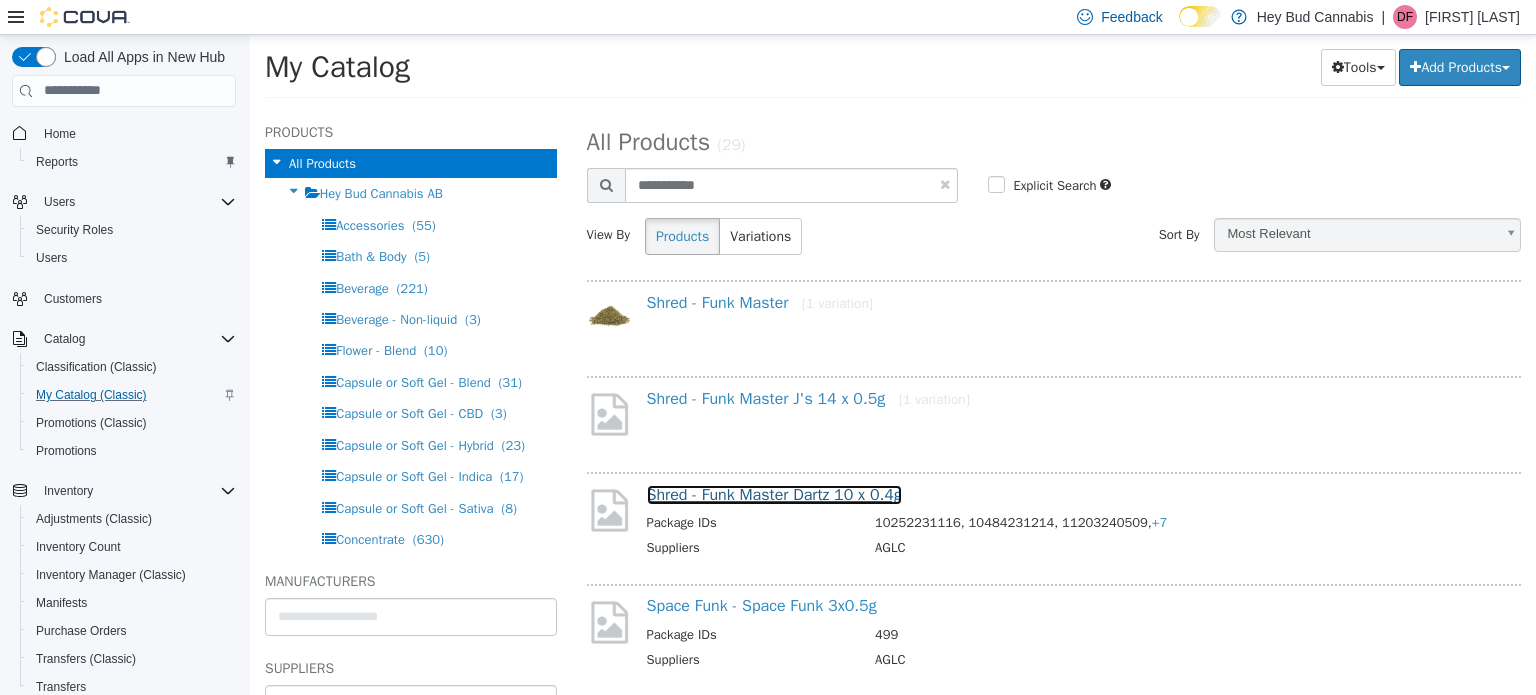click on "Shred - Funk Master Dartz 10 x 0.4g" at bounding box center [774, 494] 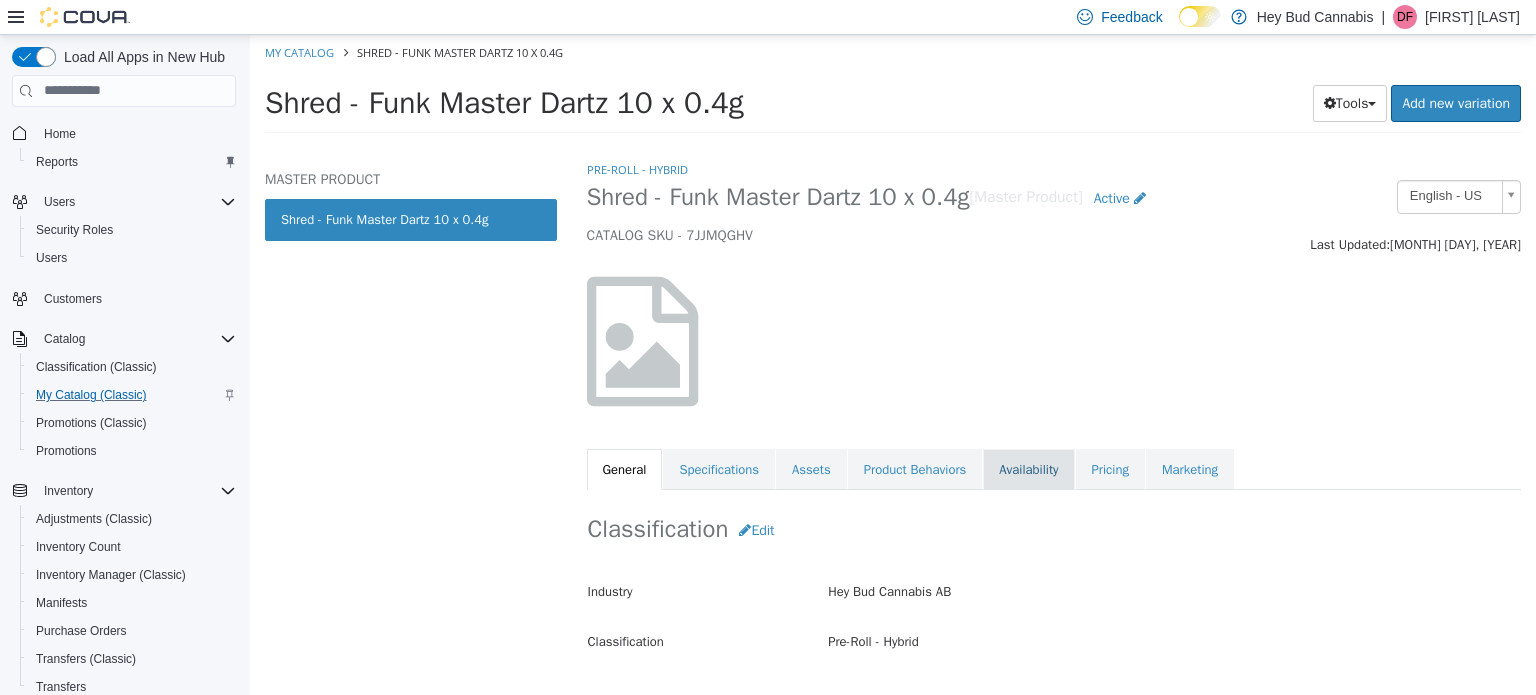 click on "Availability" at bounding box center [1028, 469] 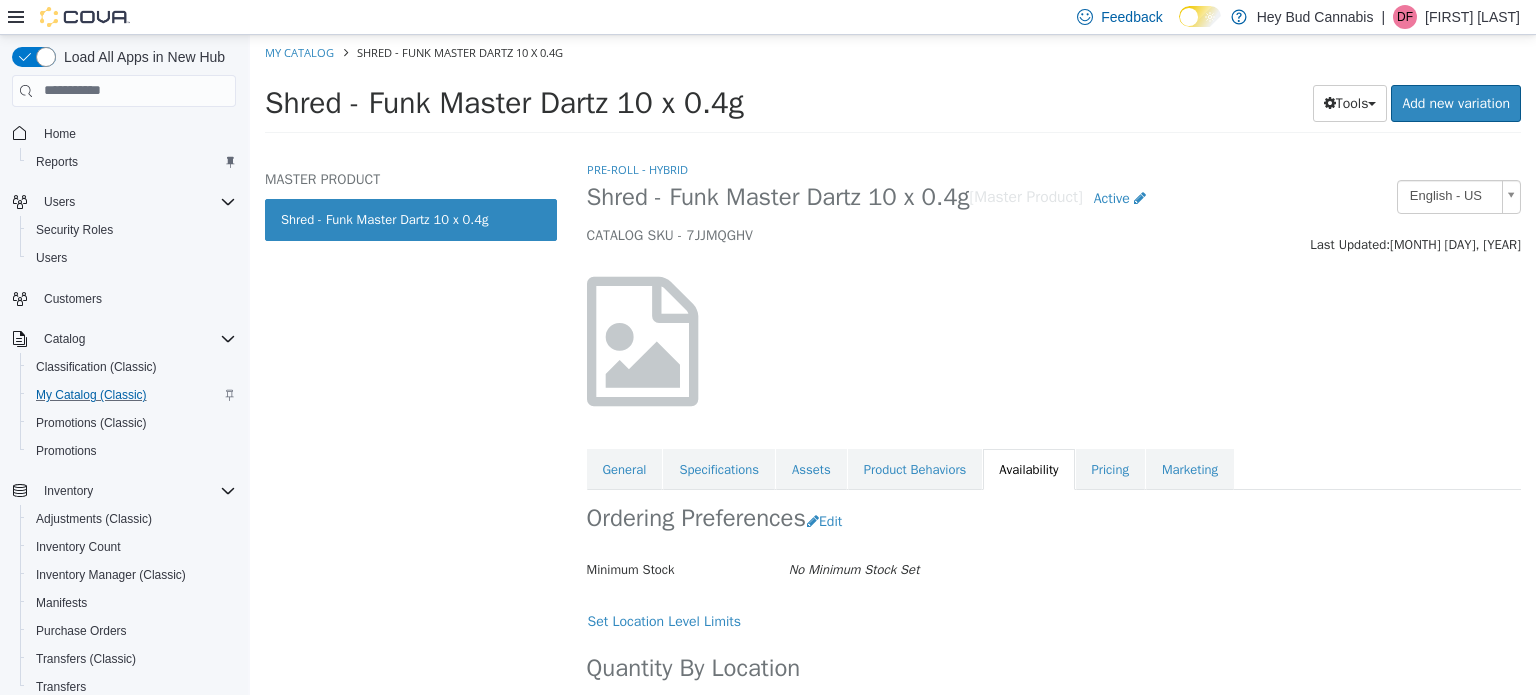 scroll, scrollTop: 164, scrollLeft: 0, axis: vertical 